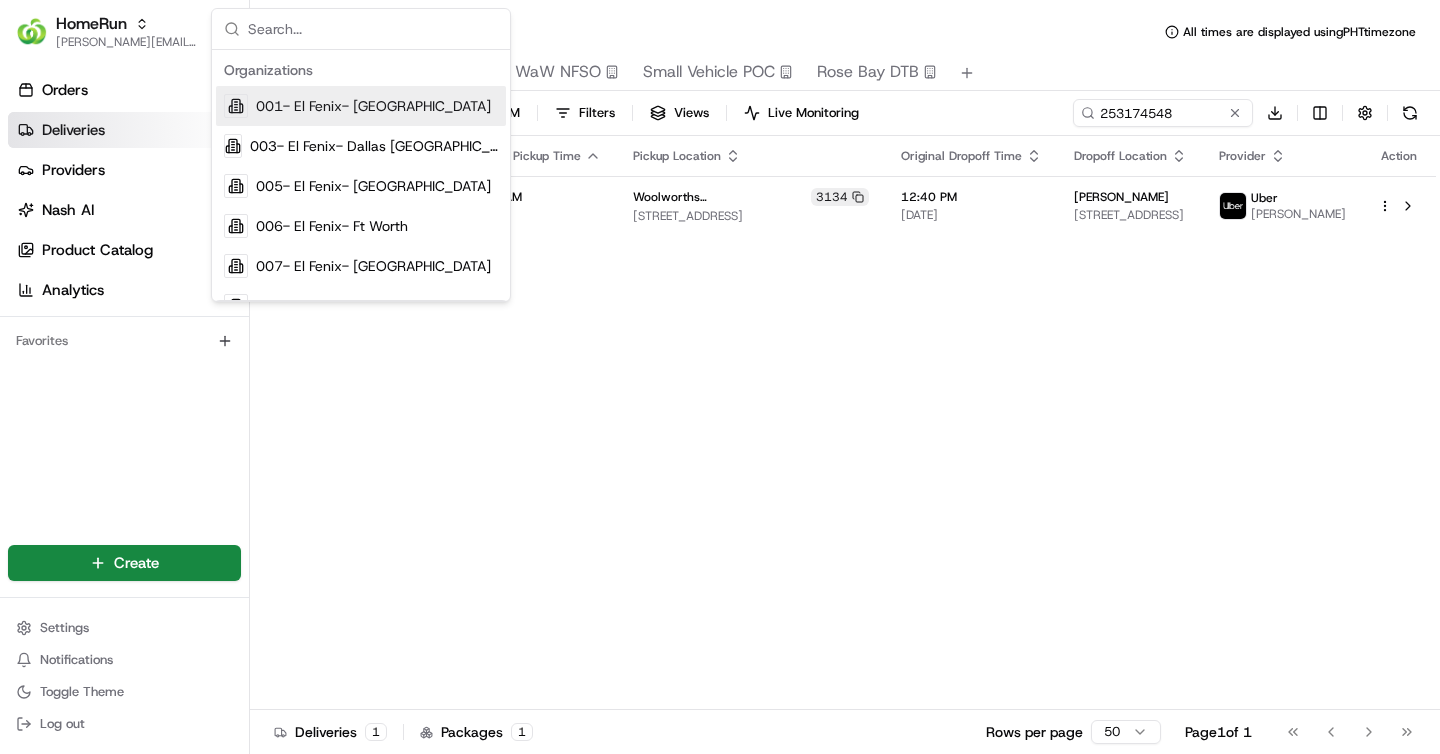 scroll, scrollTop: 0, scrollLeft: 0, axis: both 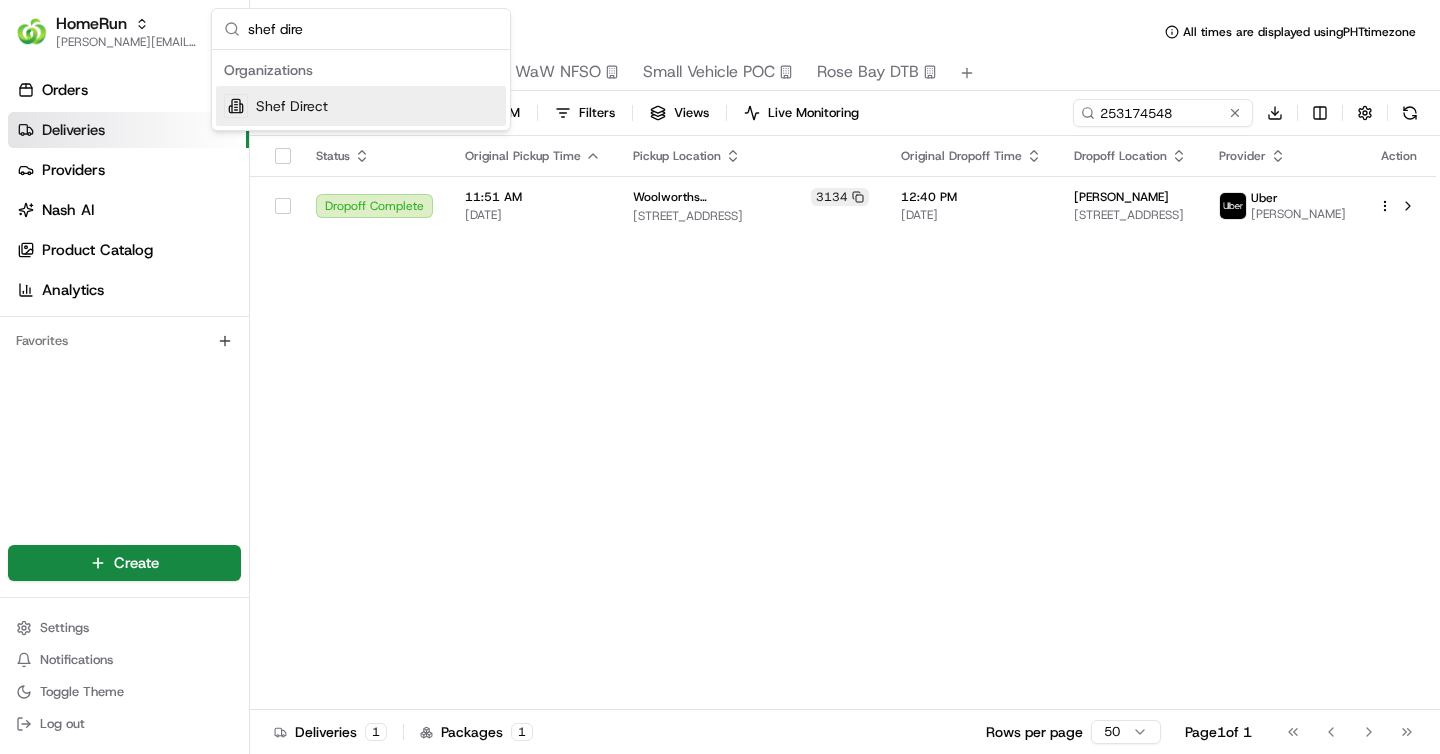 type on "shef dire" 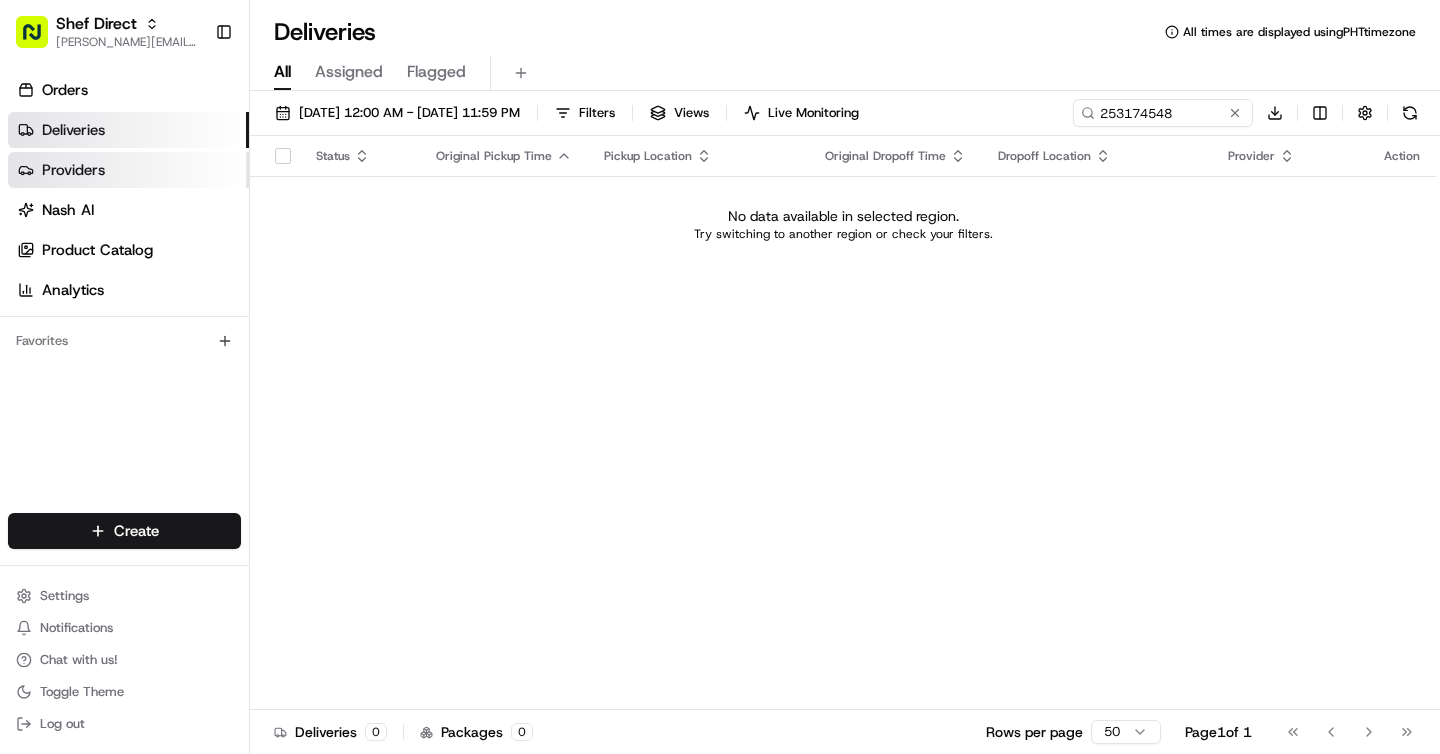 click on "Providers" at bounding box center [128, 170] 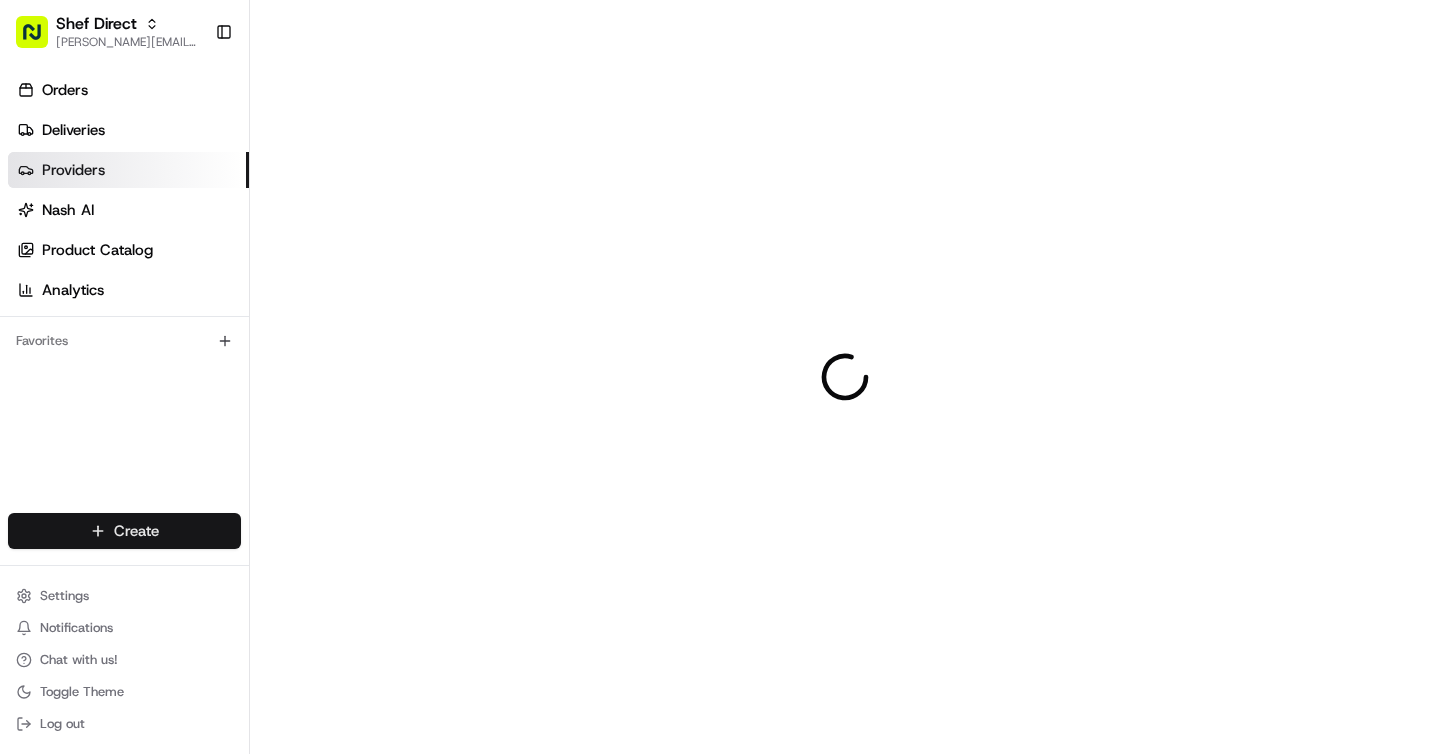 click on "Shef Direct [EMAIL_ADDRESS][DOMAIN_NAME] Toggle Sidebar Orders Deliveries Providers [PERSON_NAME] Product Catalog Analytics Favorites Main Menu Members & Organization Organization Users Roles Preferences Customization Portal Tracking Orchestration Automations Dispatch Strategy Optimization Strategy Shipping Labels Manifest Locations Pickup Locations Dropoff Locations Billing Billing Refund Requests Integrations Notification Triggers Webhooks API Keys Request Logs Other Feature Flags Create Settings Notifications Chat with us! Toggle Theme Log out
Create Create" at bounding box center (720, 377) 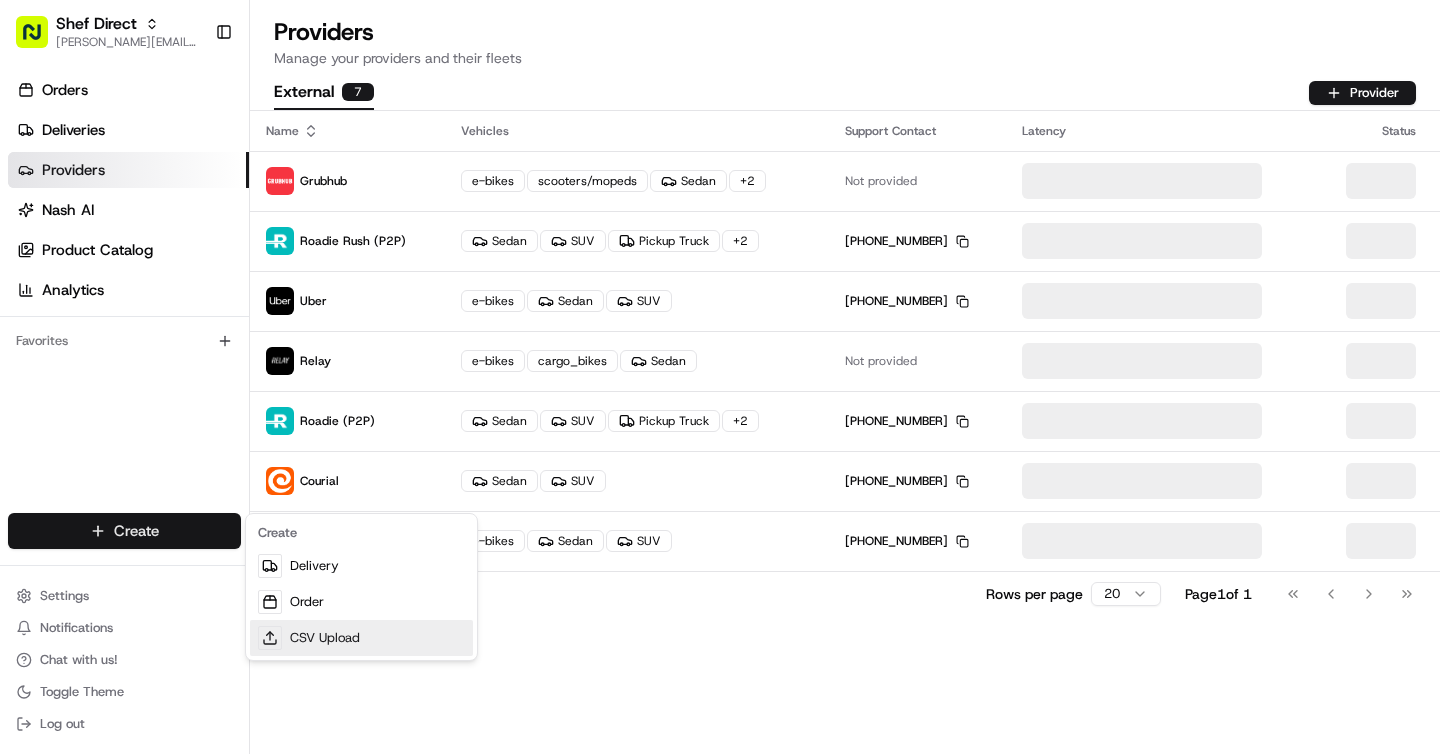 click on "CSV Upload" at bounding box center [361, 638] 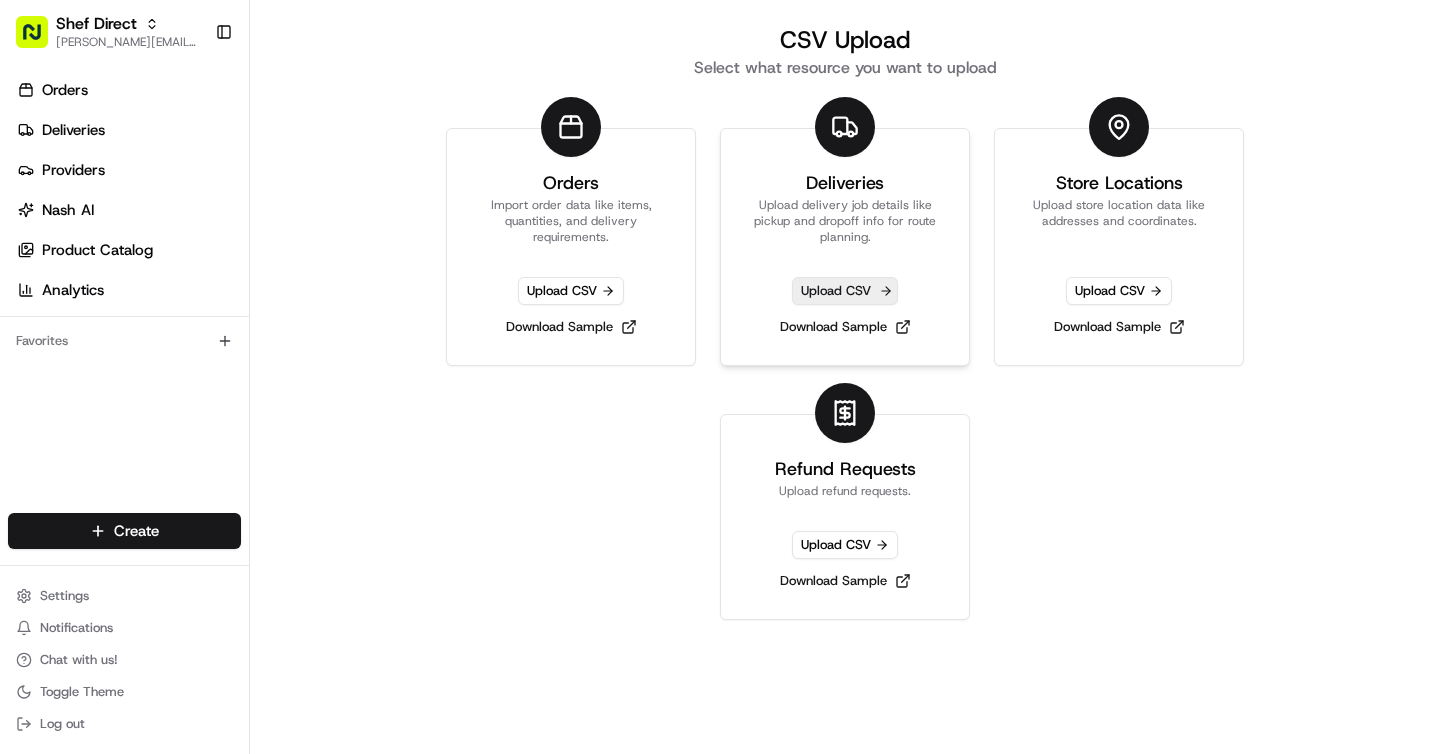 click on "Upload CSV" at bounding box center (845, 291) 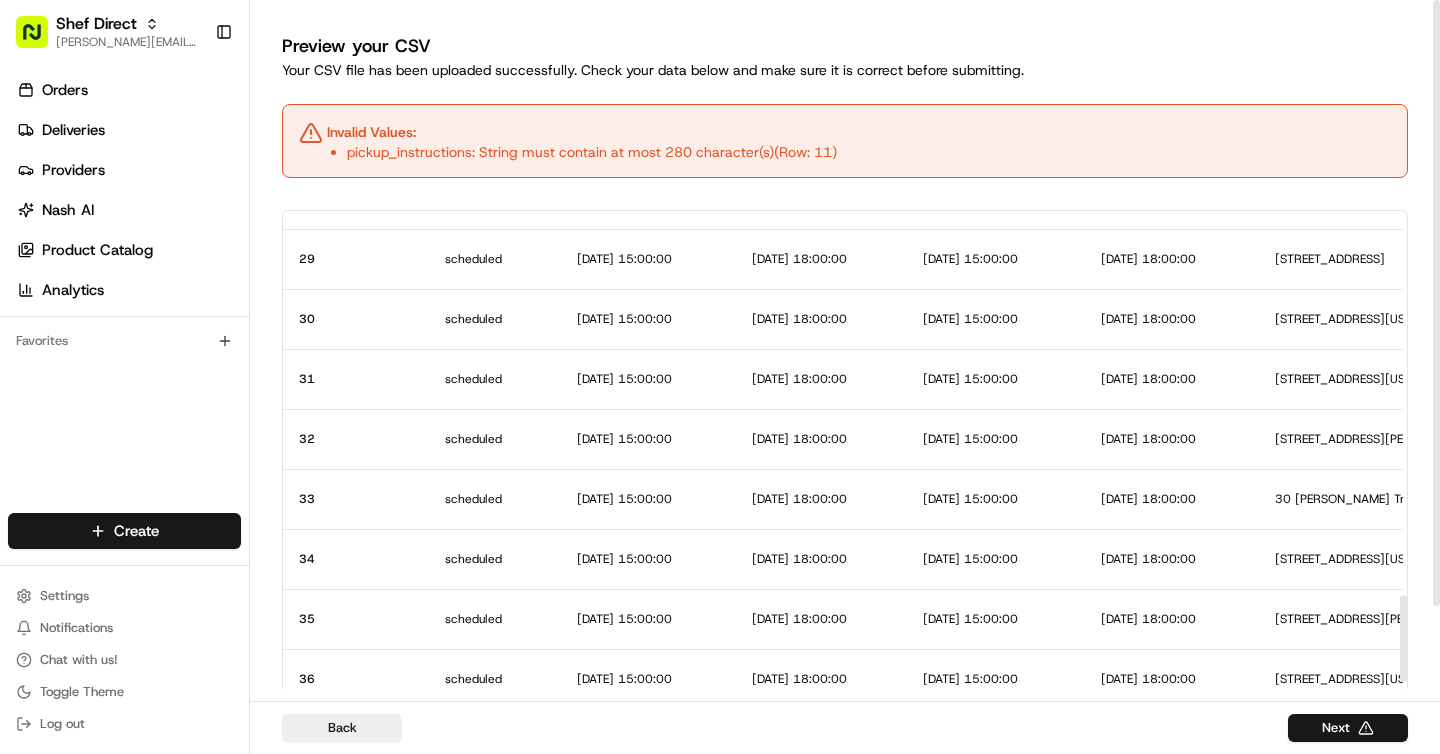 scroll, scrollTop: 2256, scrollLeft: 0, axis: vertical 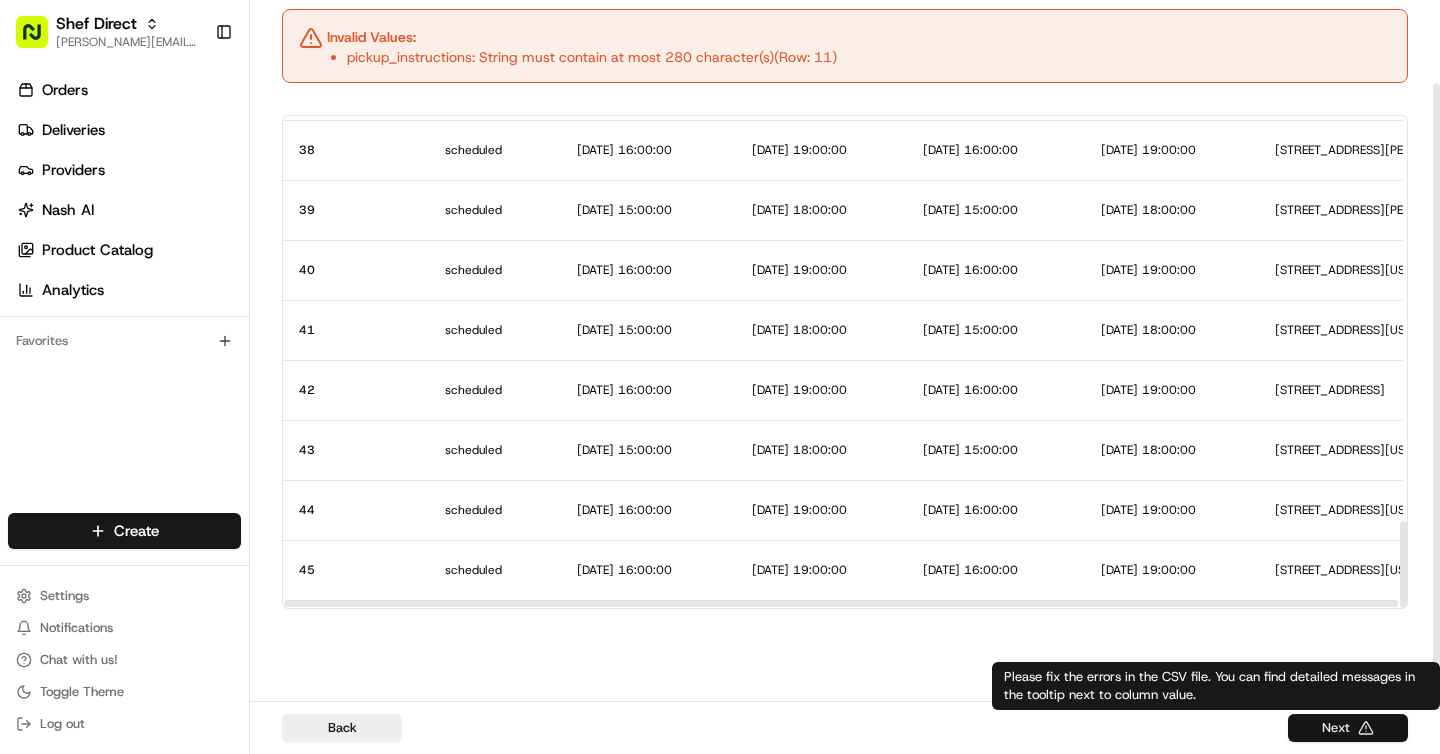 click on "Next" at bounding box center (1348, 728) 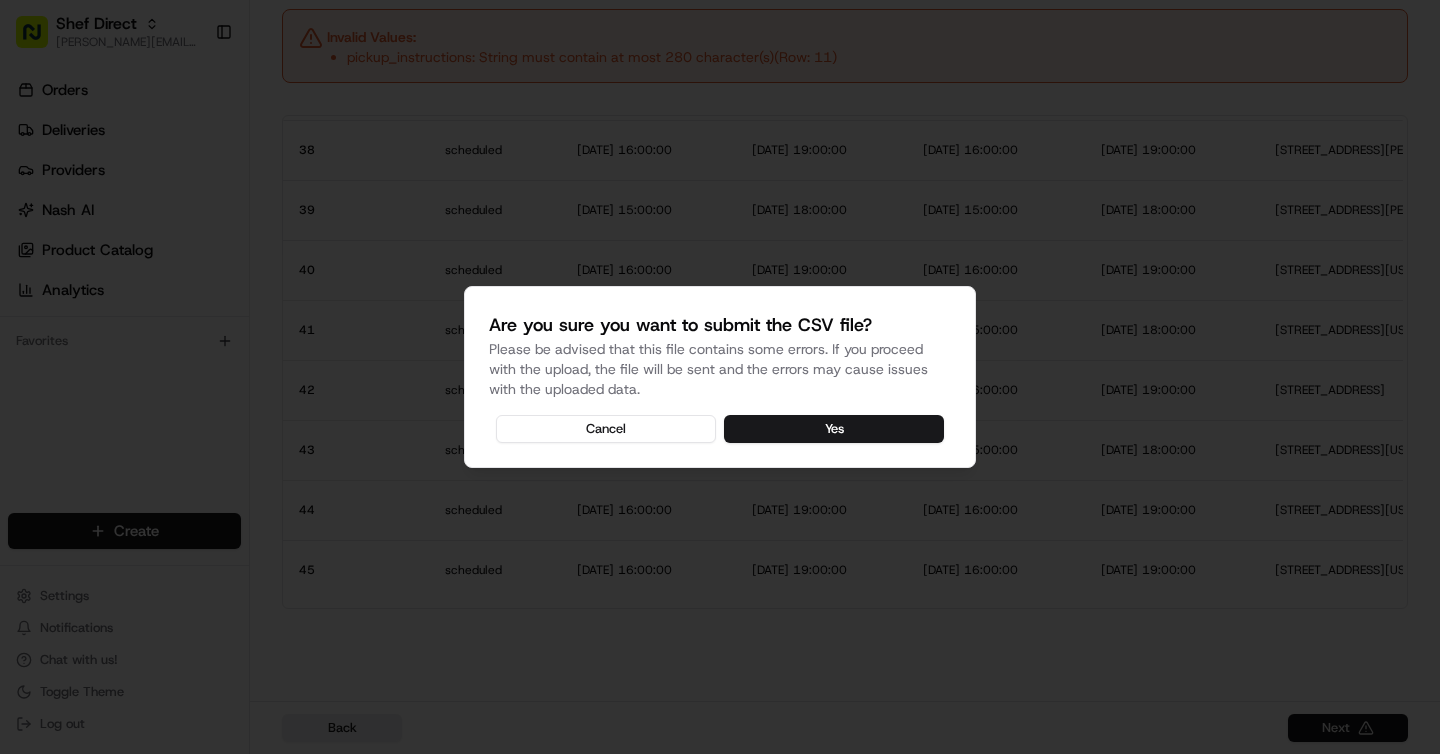 type 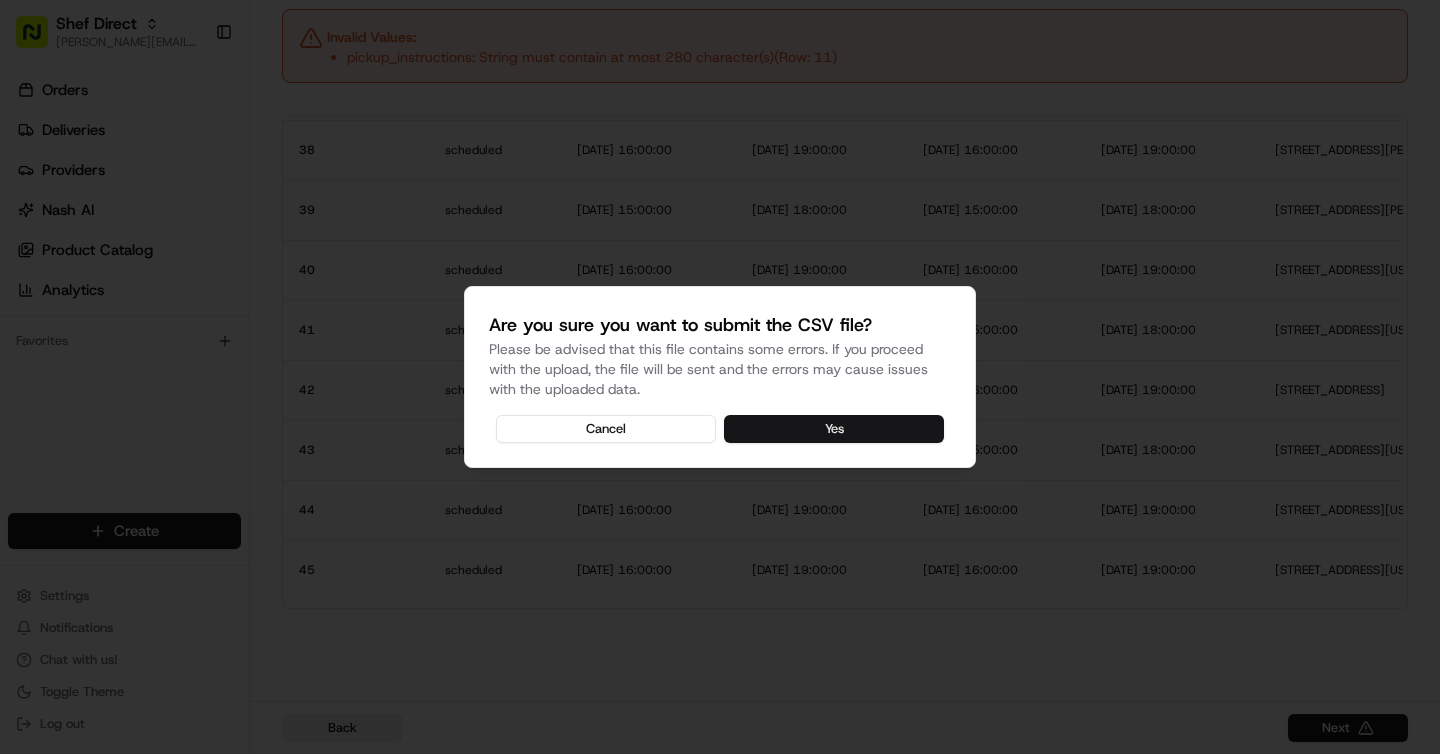 click on "Yes" at bounding box center (834, 429) 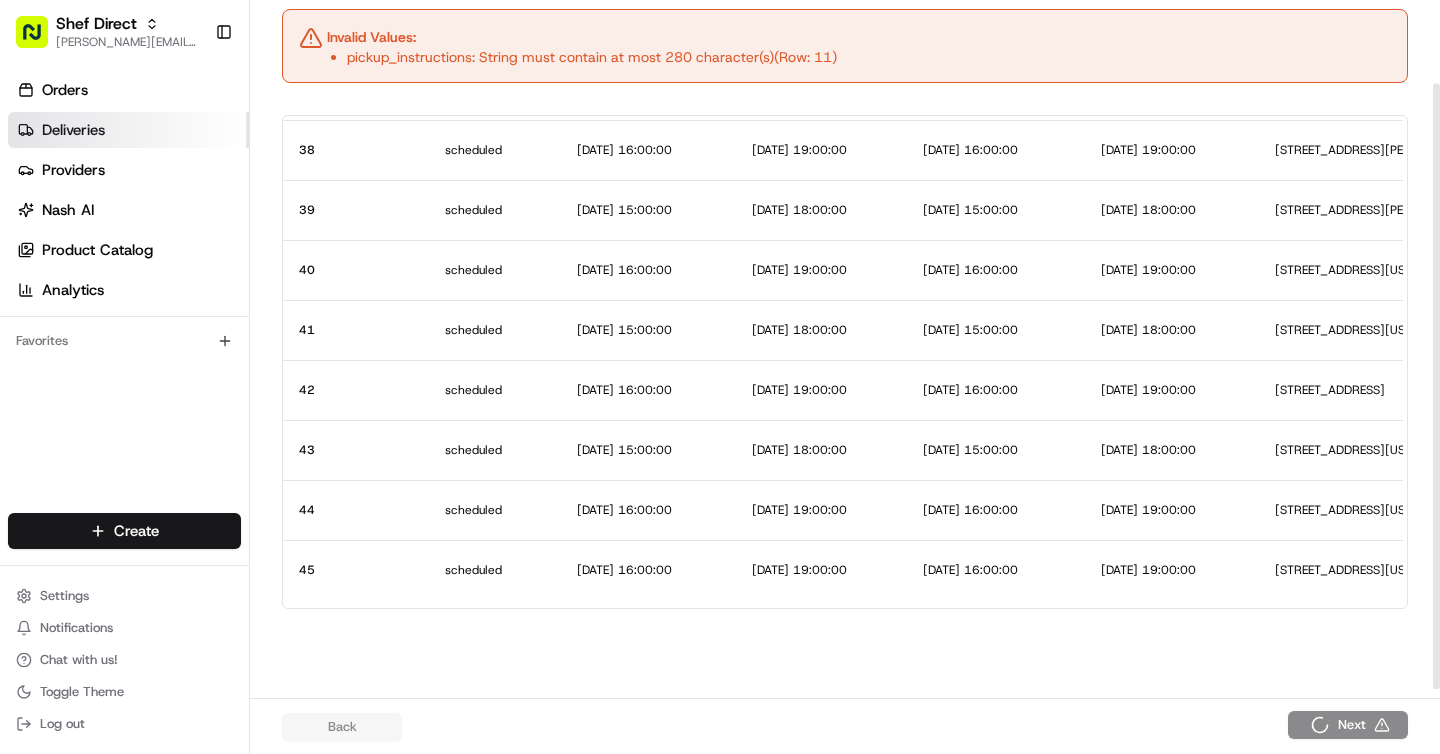 click on "Deliveries" at bounding box center (128, 130) 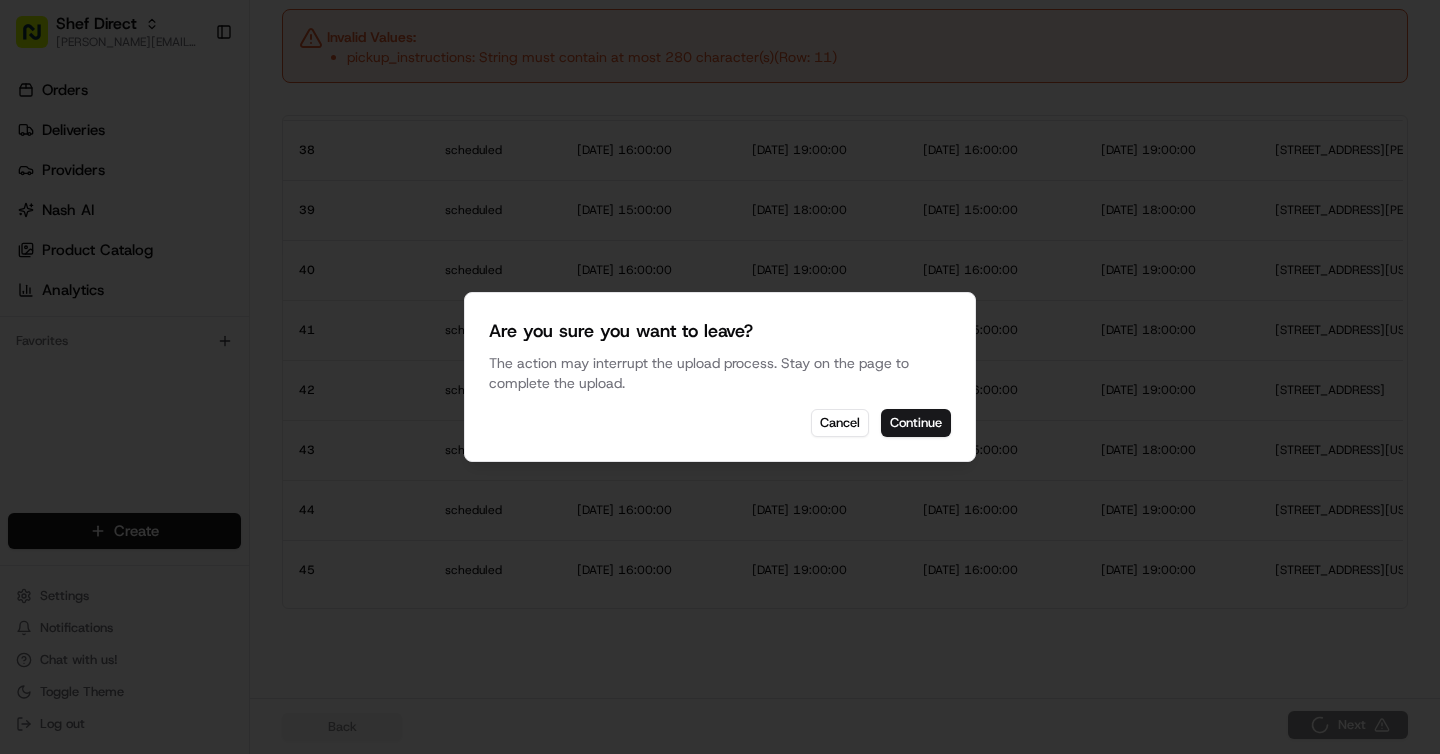 scroll, scrollTop: 0, scrollLeft: 0, axis: both 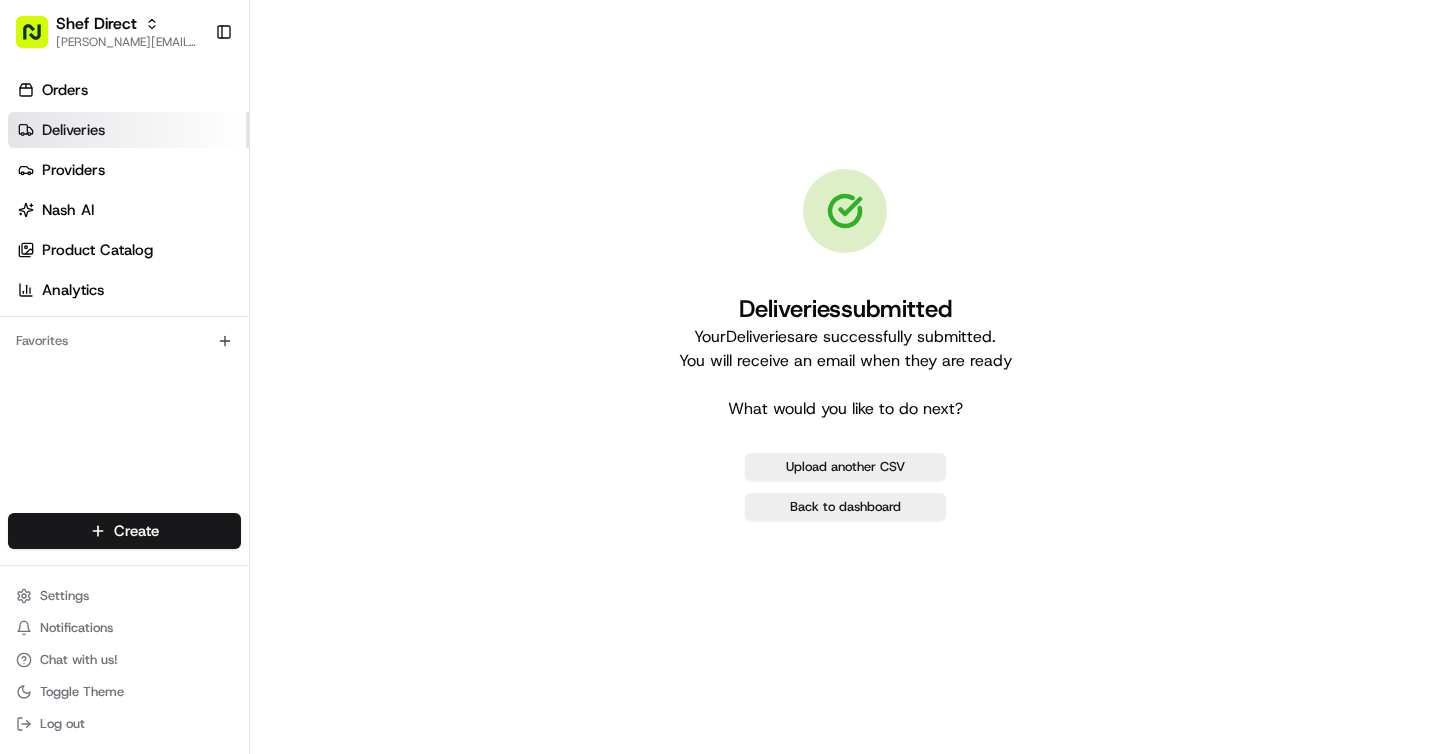 click on "Deliveries" at bounding box center [128, 130] 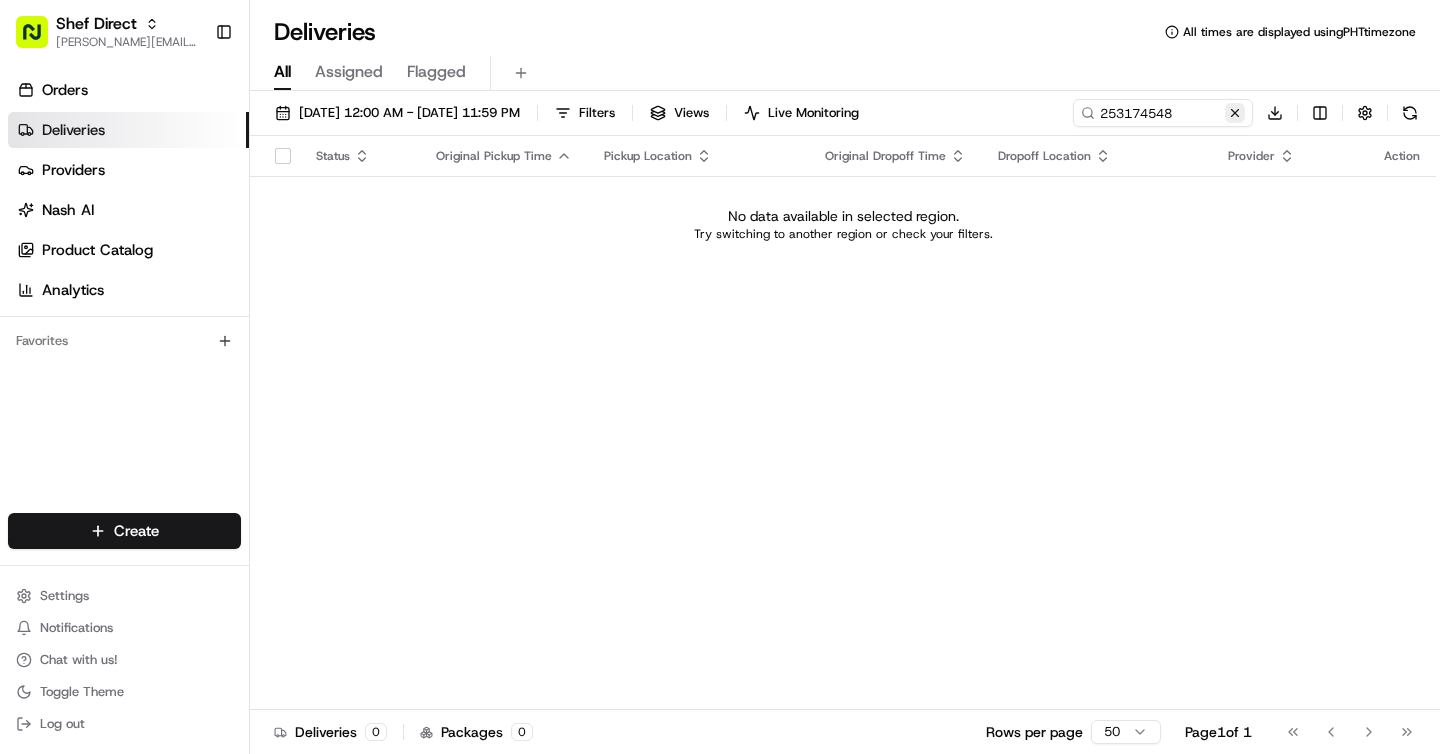 click at bounding box center [1235, 113] 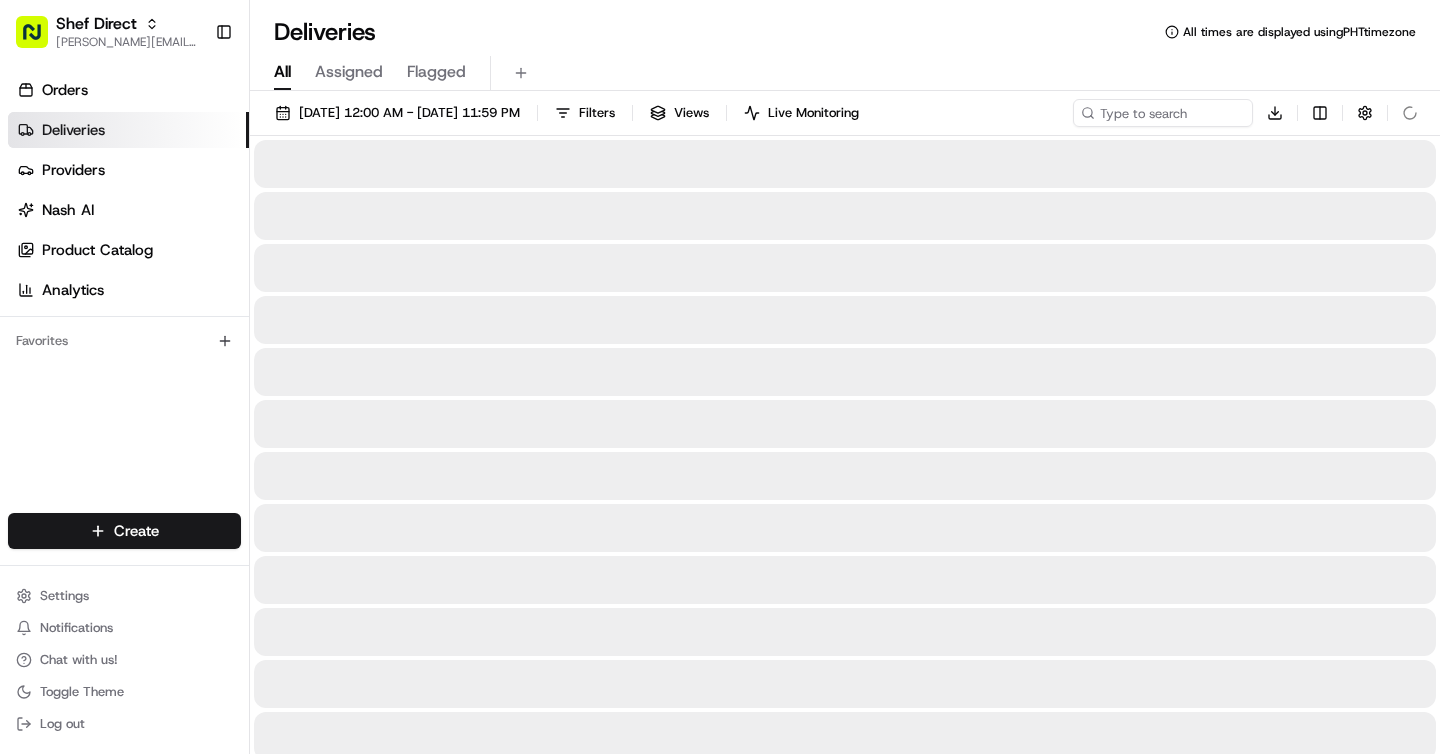 click on "All Assigned Flagged" at bounding box center (845, 69) 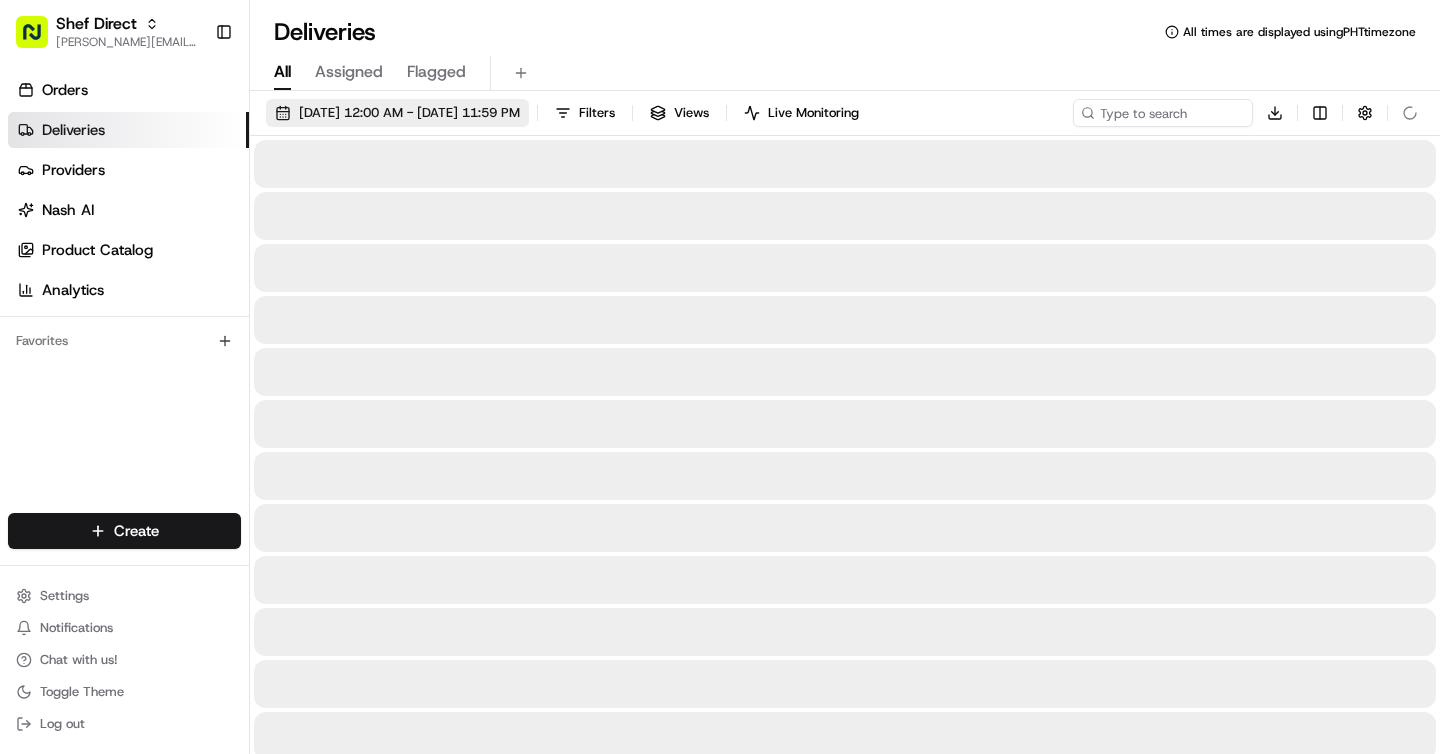 click on "[DATE] 12:00 AM - [DATE] 11:59 PM" at bounding box center [409, 113] 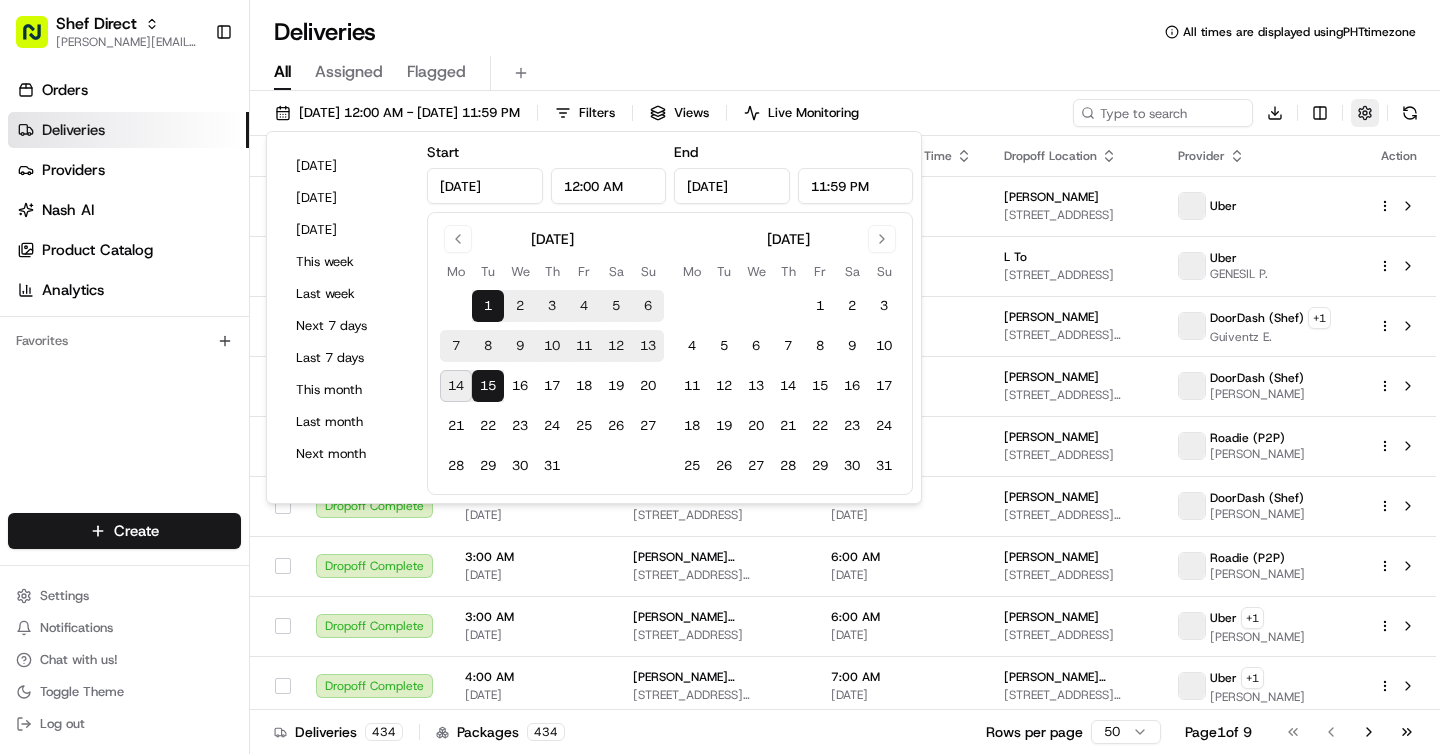 click at bounding box center (1365, 113) 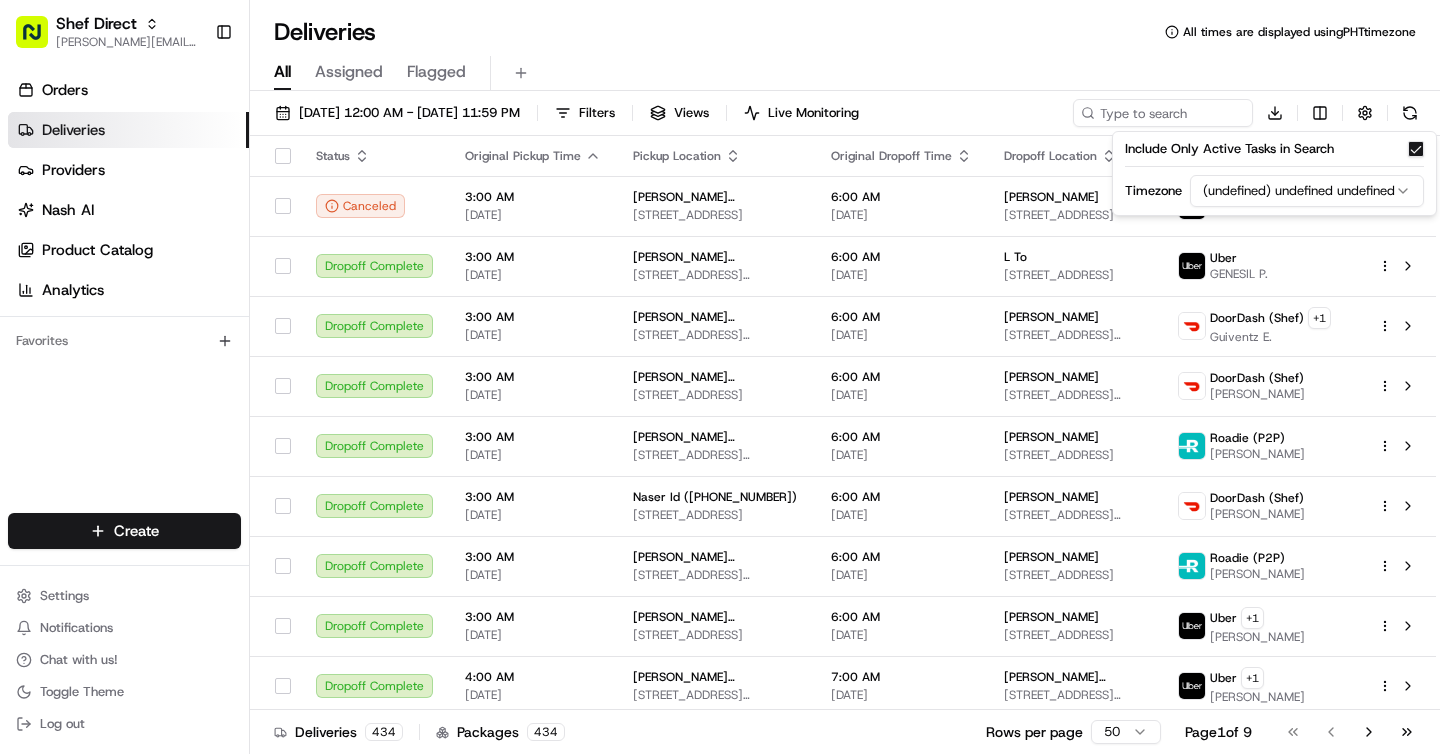 click on "Shef Direct [EMAIL_ADDRESS][DOMAIN_NAME] Toggle Sidebar Orders Deliveries Providers [PERSON_NAME] Product Catalog Analytics Favorites Main Menu Members & Organization Organization Users Roles Preferences Customization Portal Tracking Orchestration Automations Dispatch Strategy Optimization Strategy Shipping Labels Manifest Locations Pickup Locations Dropoff Locations Billing Billing Refund Requests Integrations Notification Triggers Webhooks API Keys Request Logs Other Feature Flags Create Settings Notifications Chat with us! Toggle Theme Log out Deliveries All times are displayed using  PHT  timezone All Assigned Flagged [DATE] 12:00 AM - [DATE] 11:59 PM Filters Views Live Monitoring Download Status Original Pickup Time Pickup Location Original Dropoff Time Dropoff Location Provider Action Canceled 3:00 AM [DATE] Amrita Pandey ([PHONE_NUMBER]) 25375 Sweetness Terrace, Aldie, [GEOGRAPHIC_DATA] 20105, [GEOGRAPHIC_DATA] 6:00 AM [DATE] [PERSON_NAME] [STREET_ADDRESS] Uber Dropoff Complete L To" at bounding box center (720, 377) 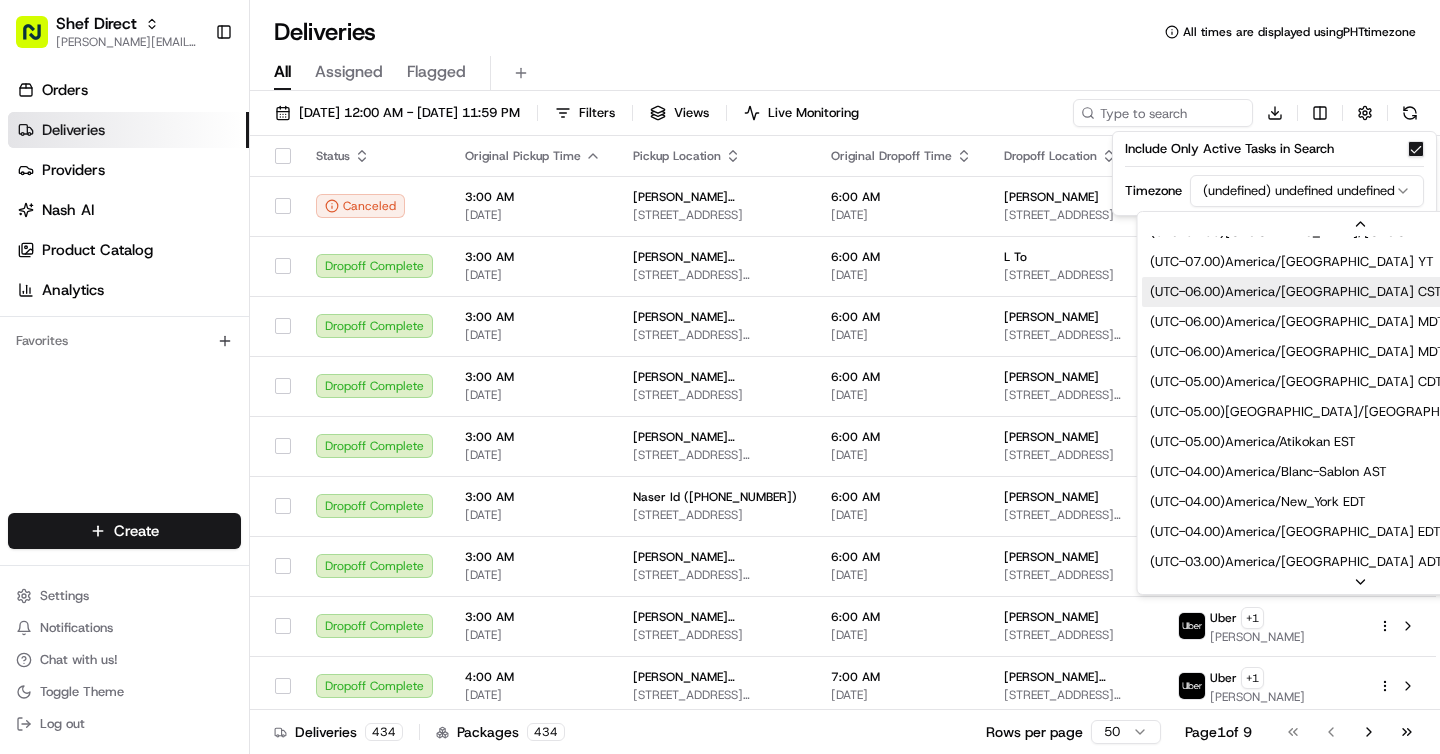 scroll, scrollTop: 174, scrollLeft: 0, axis: vertical 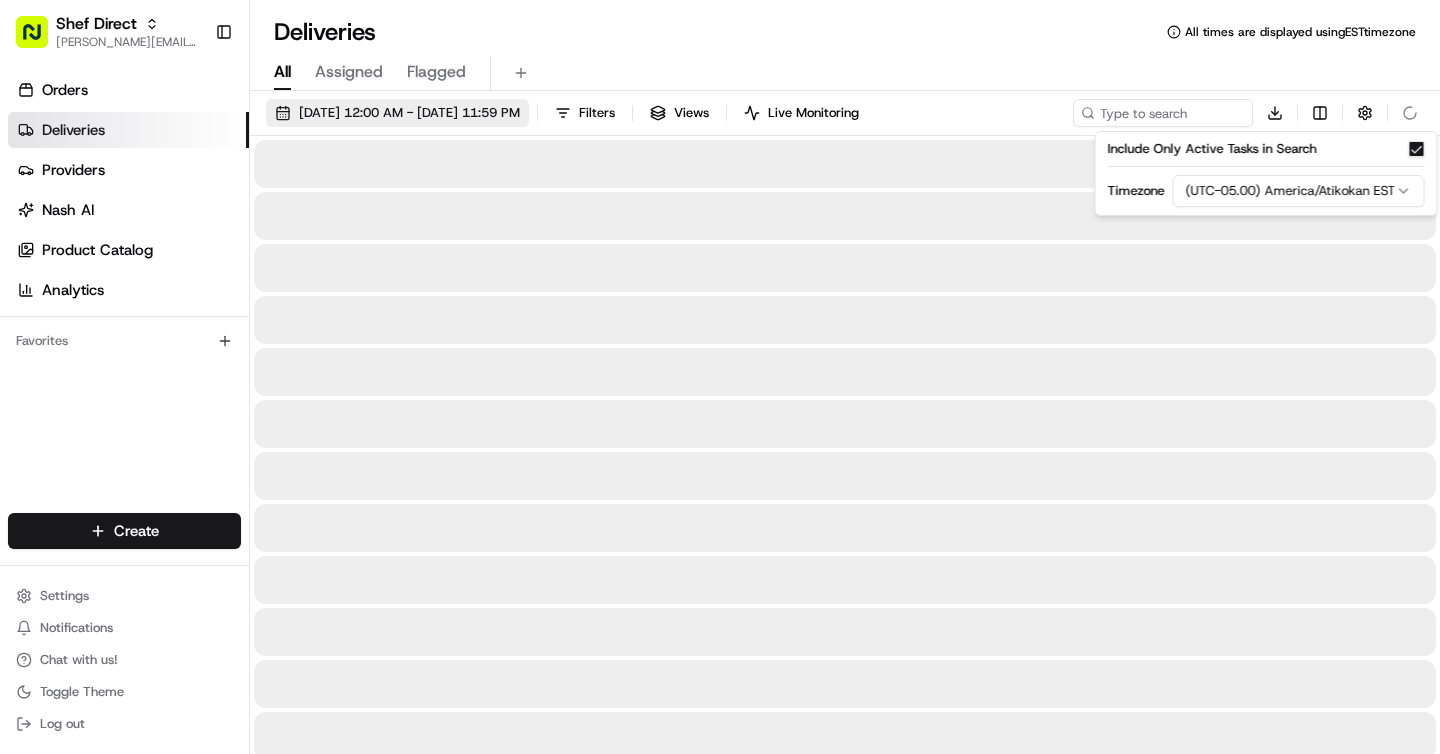 click on "[DATE] 12:00 AM - [DATE] 11:59 PM" at bounding box center [409, 113] 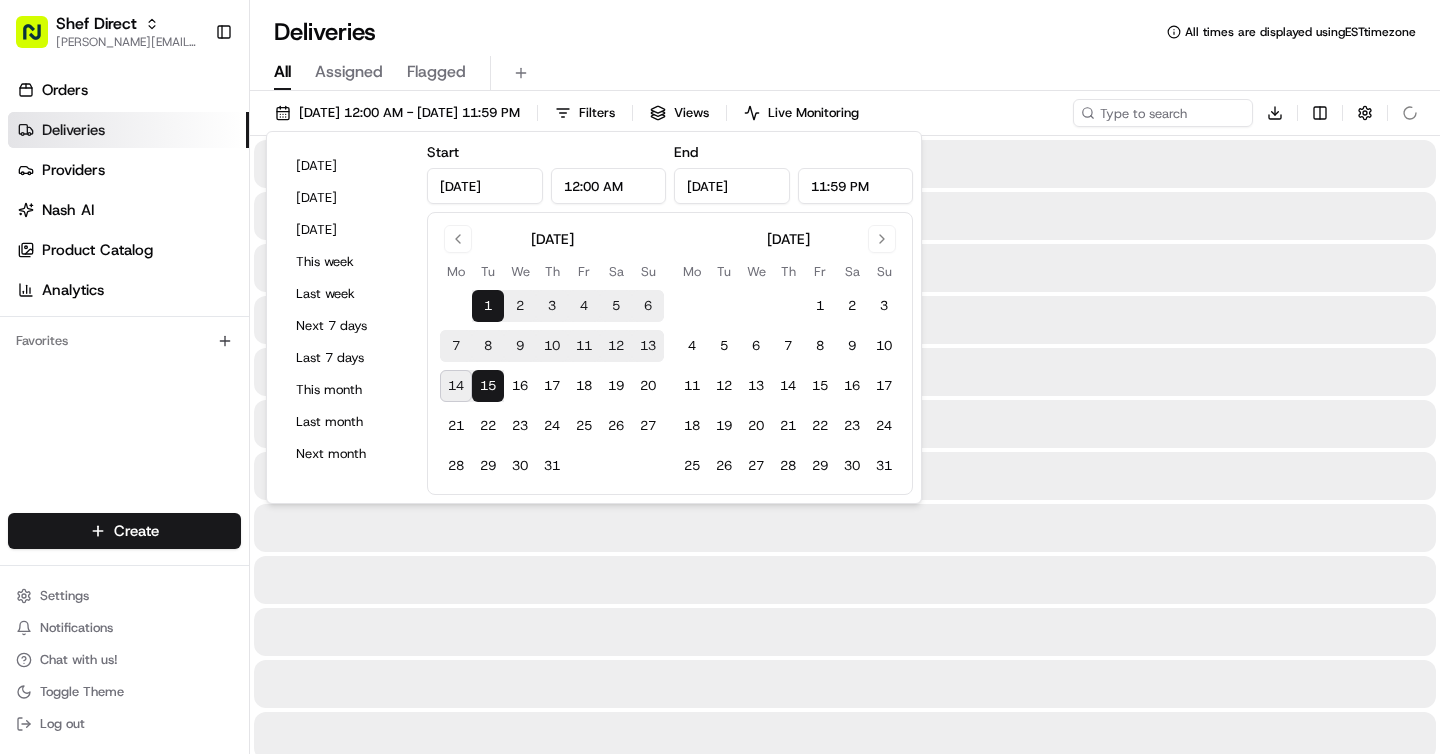 click on "14" at bounding box center (456, 386) 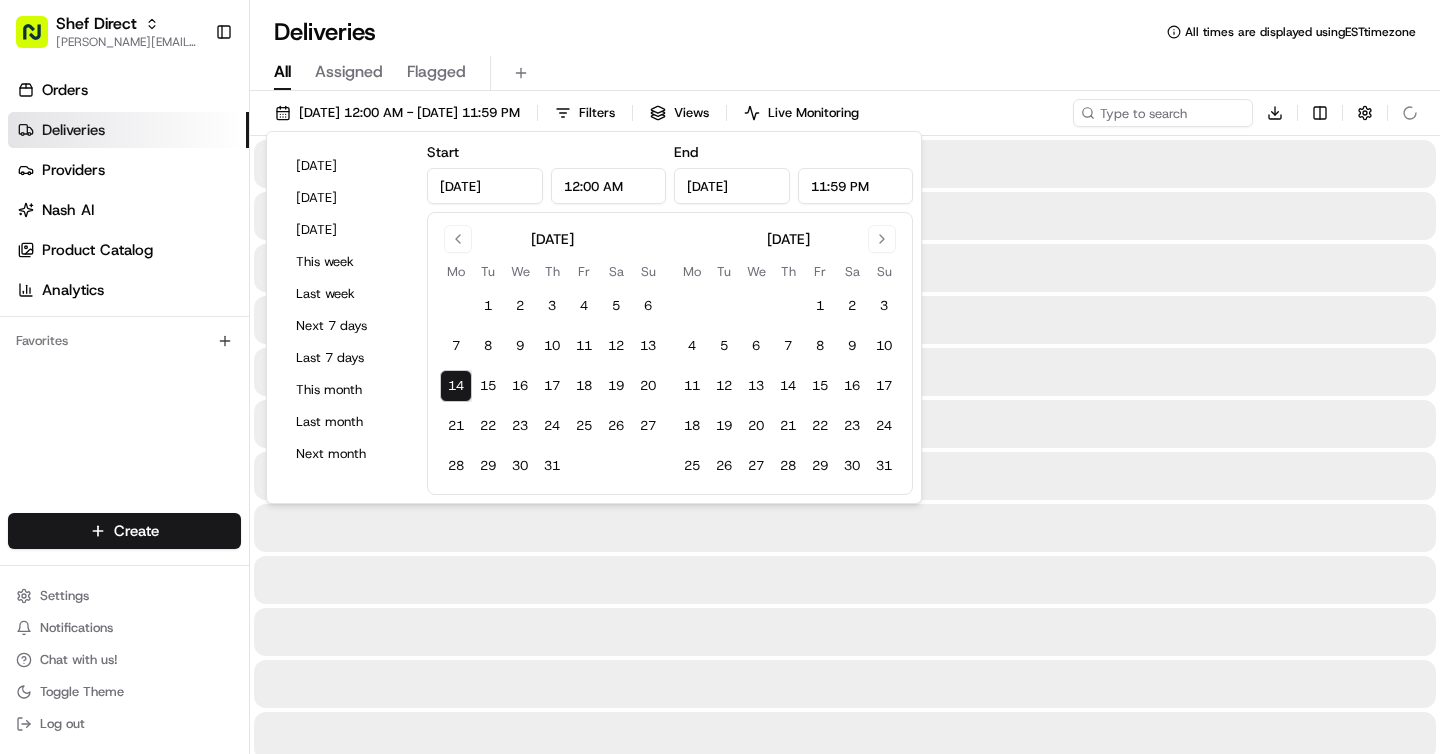 type on "[DATE]" 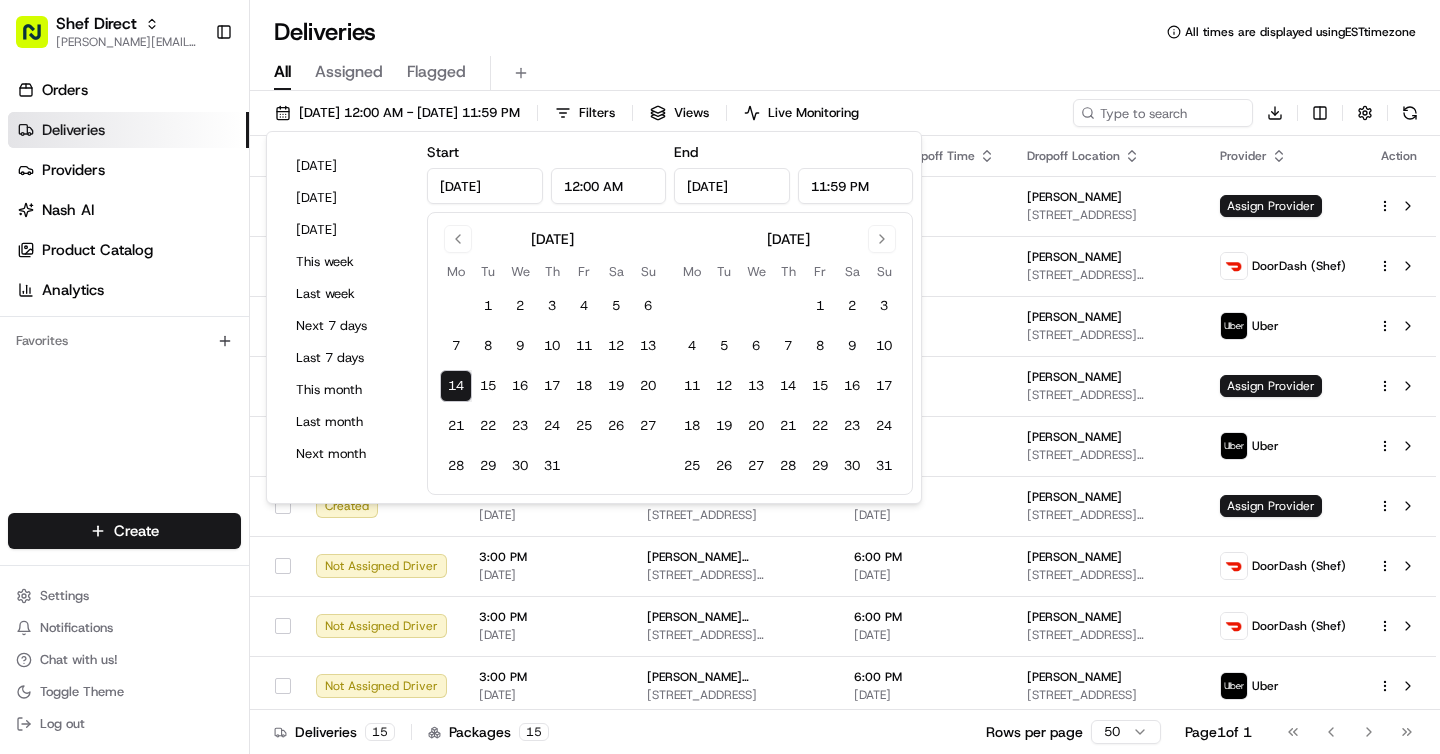 click on "Deliveries All times are displayed using  EST  timezone" at bounding box center [845, 32] 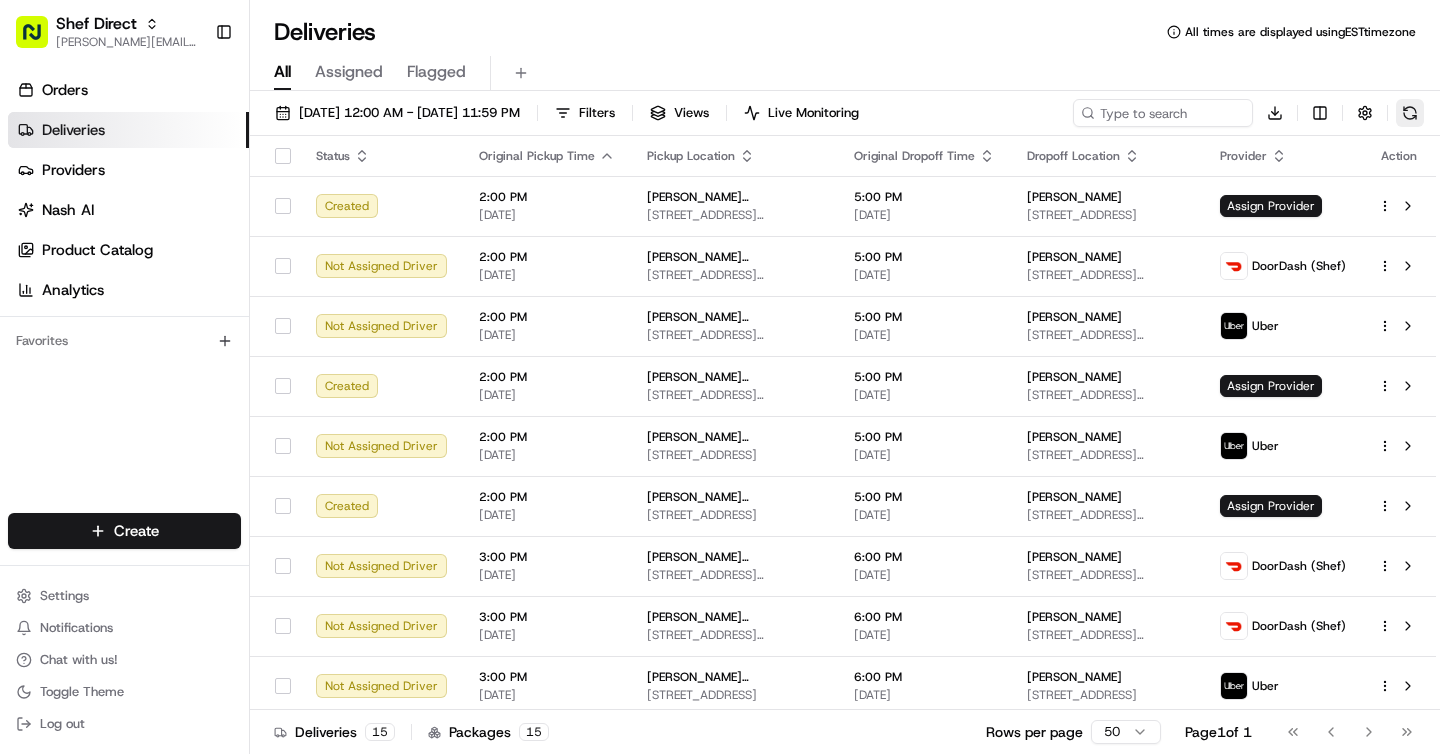 click at bounding box center [1410, 113] 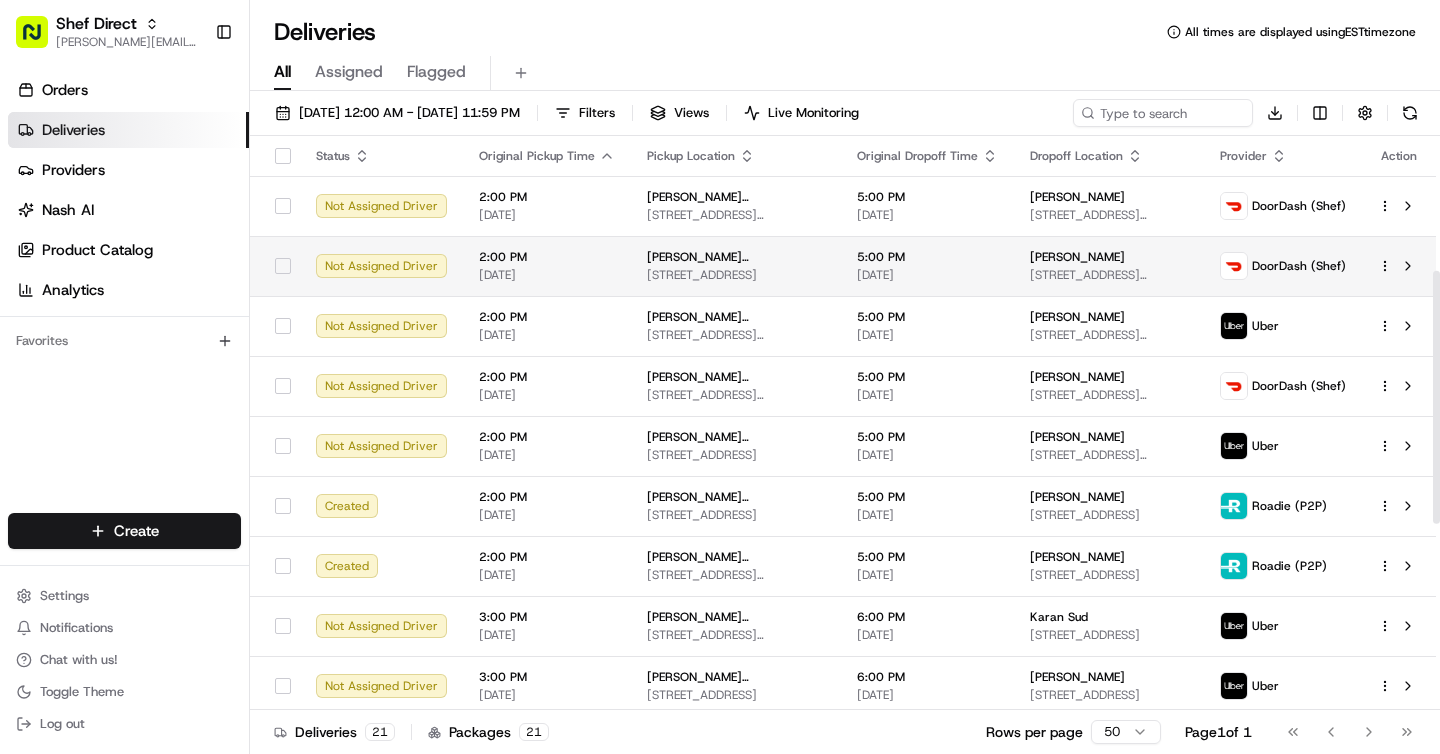 scroll, scrollTop: 726, scrollLeft: 0, axis: vertical 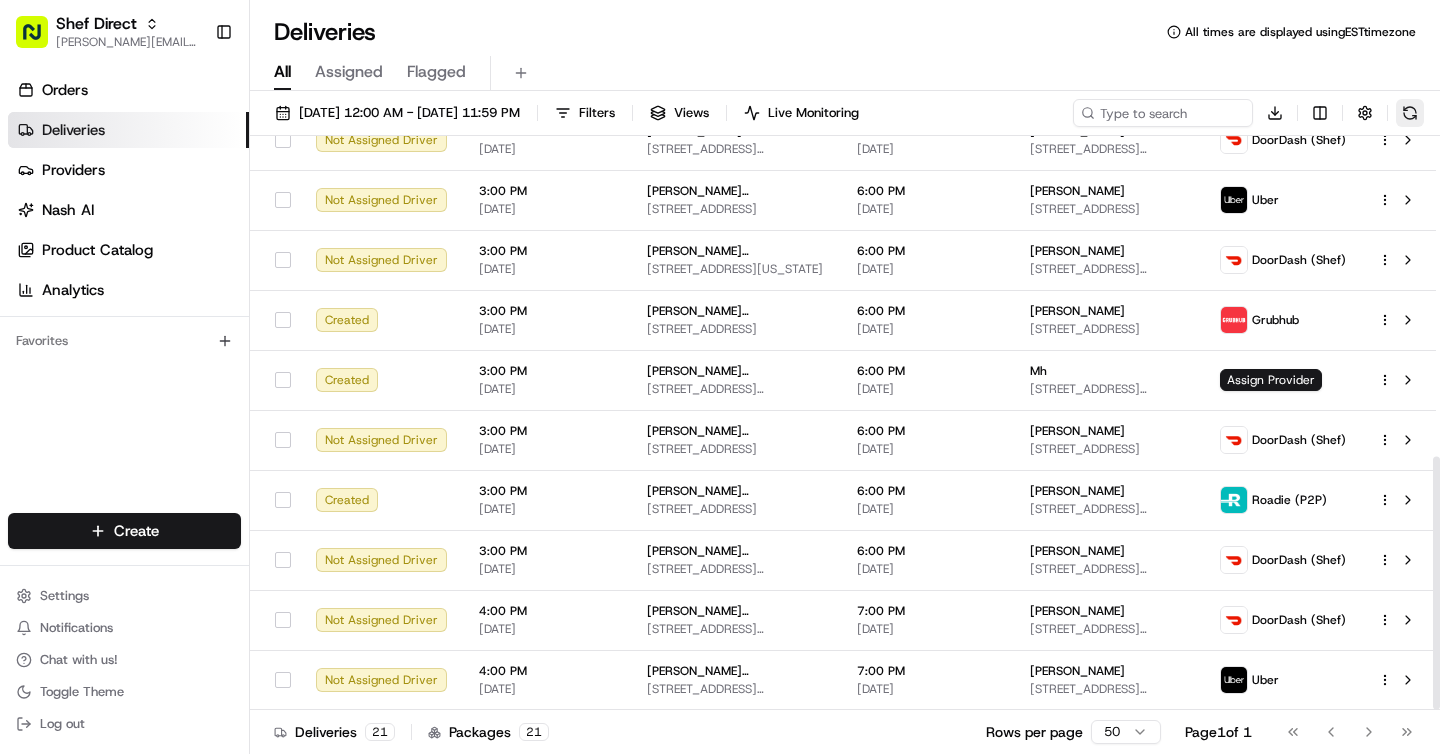 click at bounding box center [1410, 113] 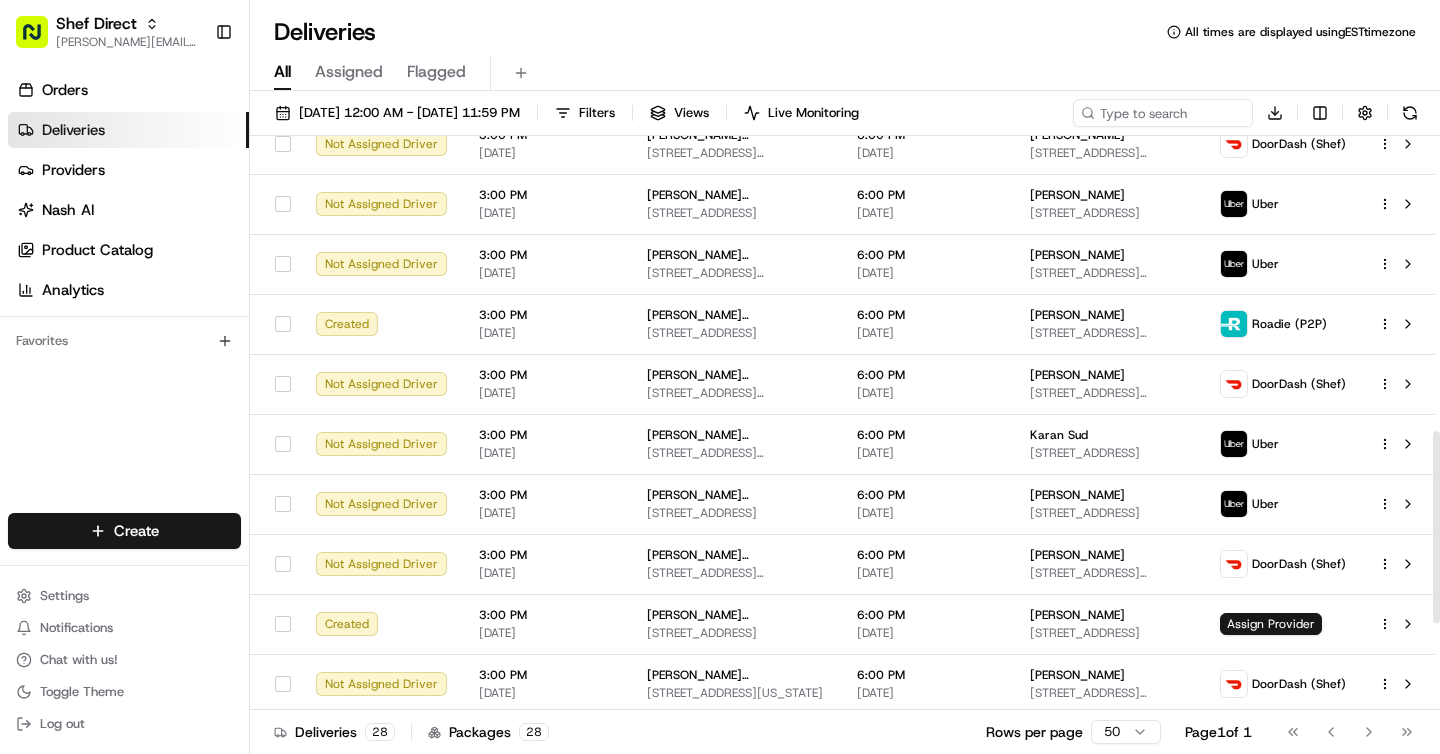 scroll, scrollTop: 1146, scrollLeft: 0, axis: vertical 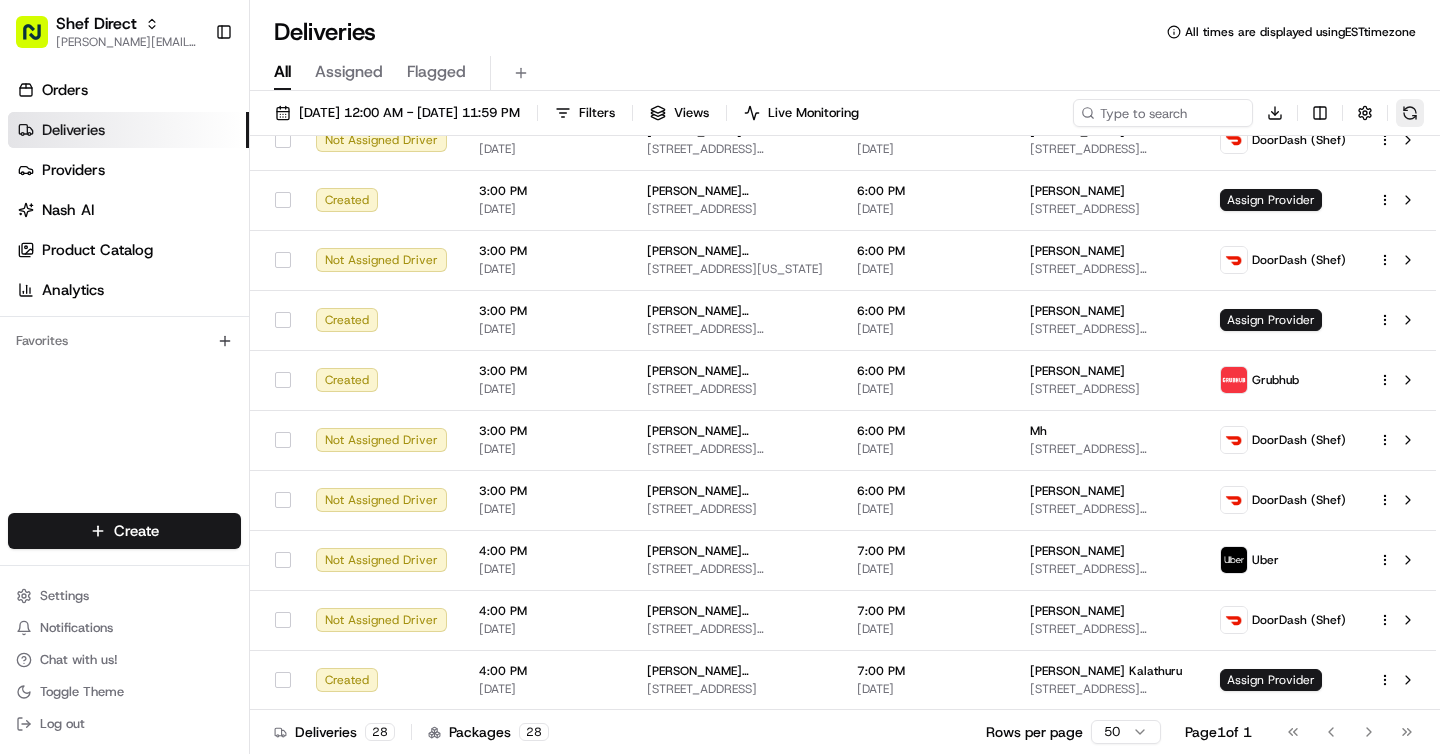 click at bounding box center (1410, 113) 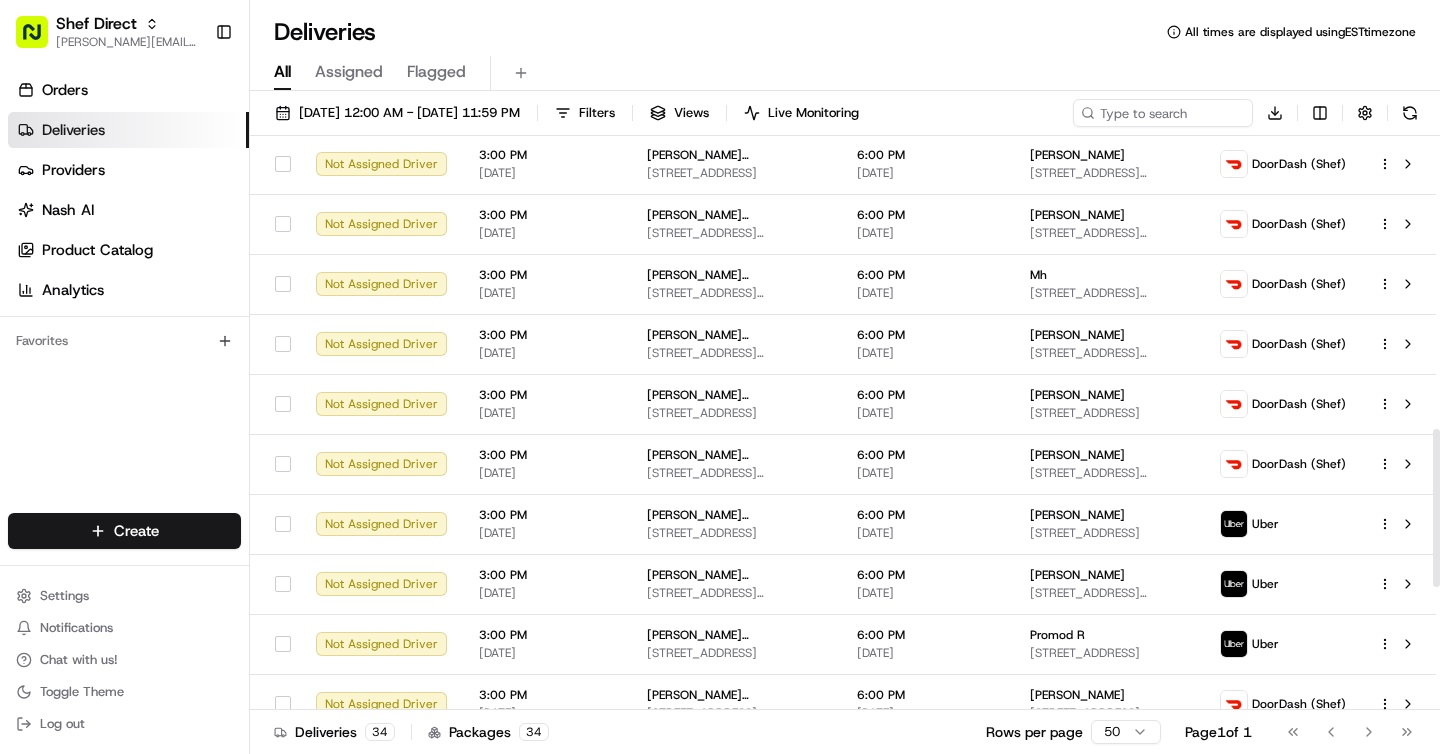 scroll, scrollTop: 1506, scrollLeft: 0, axis: vertical 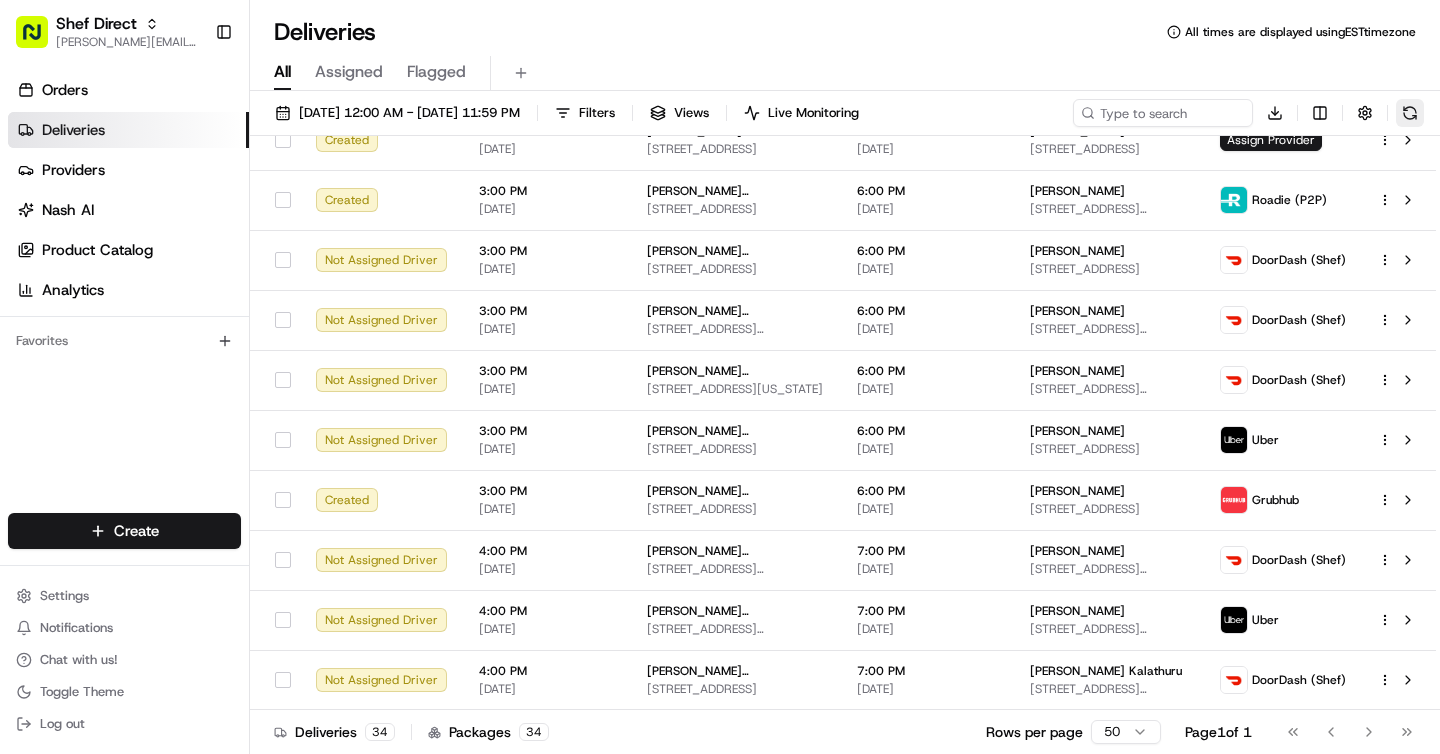 click at bounding box center [1410, 113] 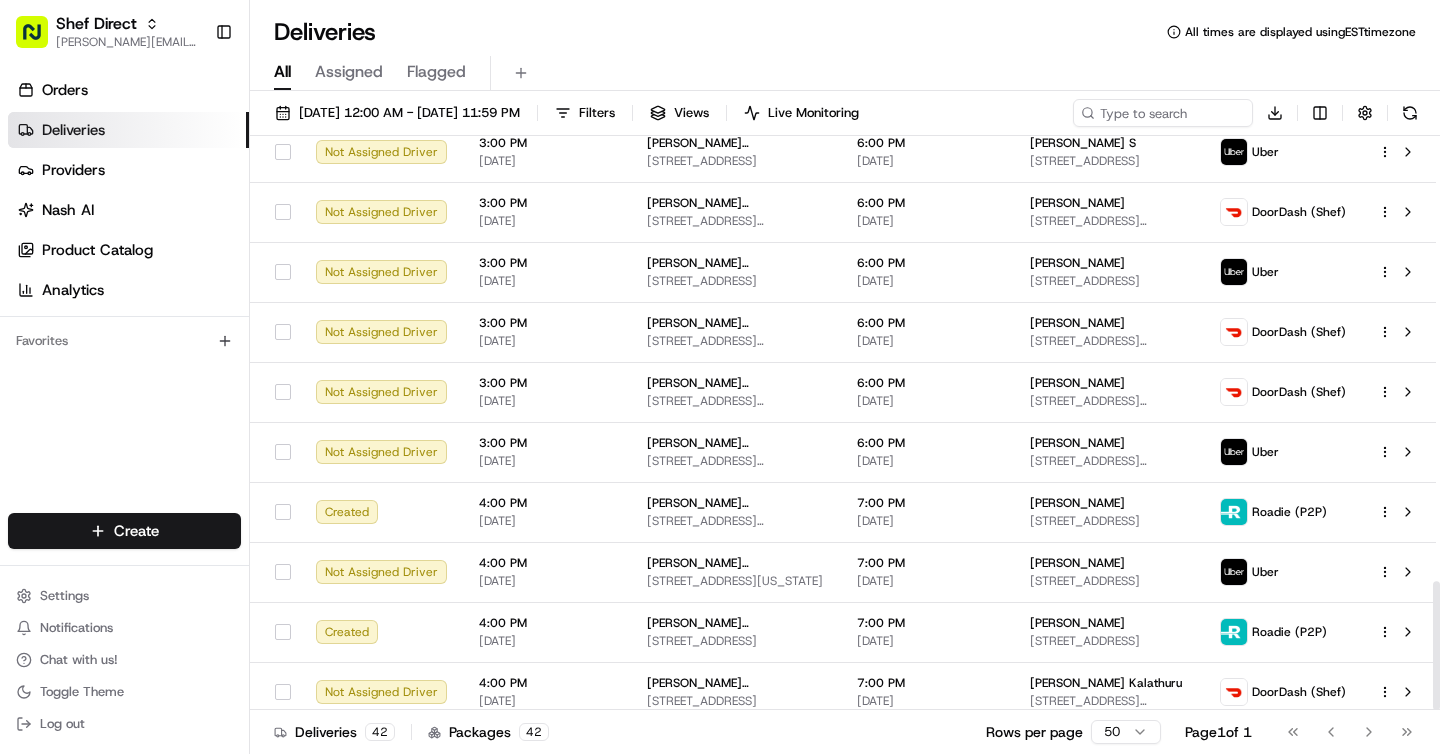 scroll, scrollTop: 1986, scrollLeft: 0, axis: vertical 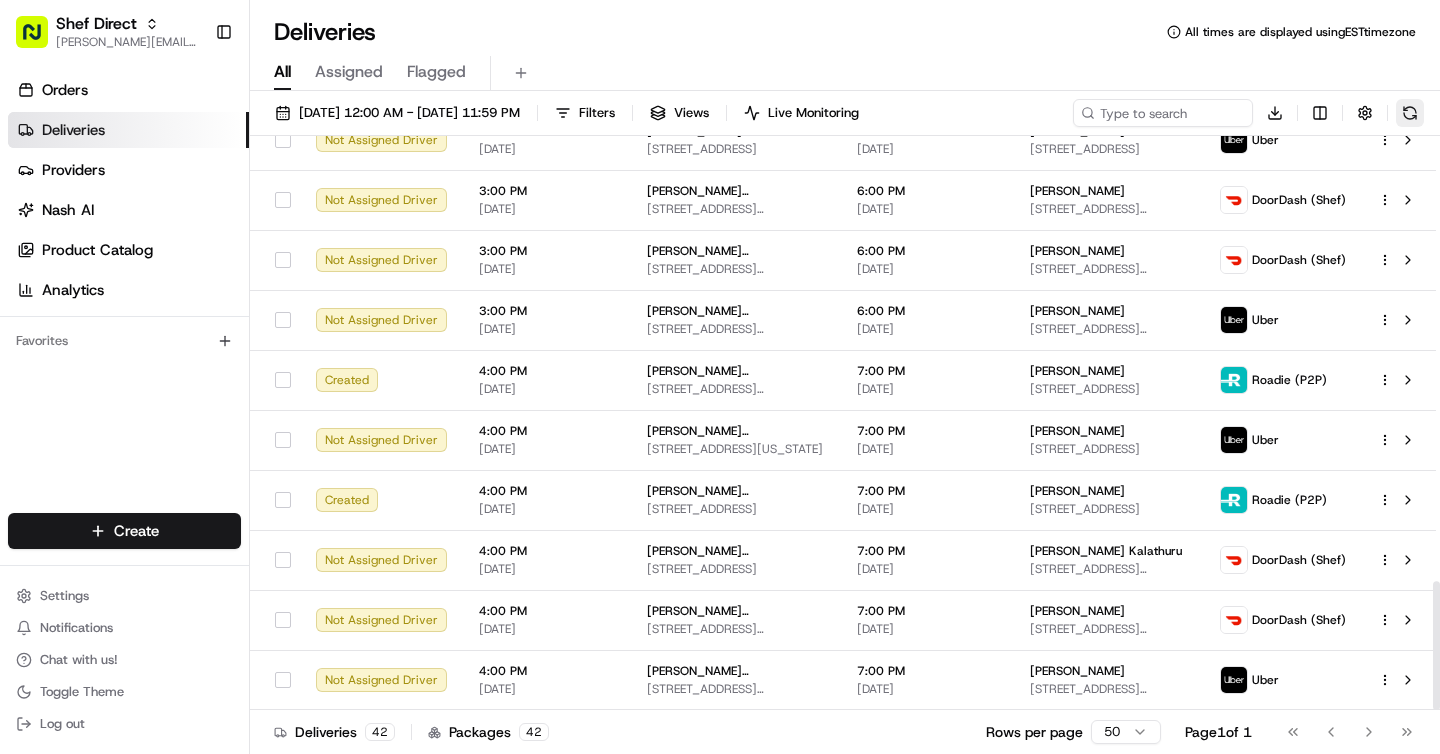 click at bounding box center (1410, 113) 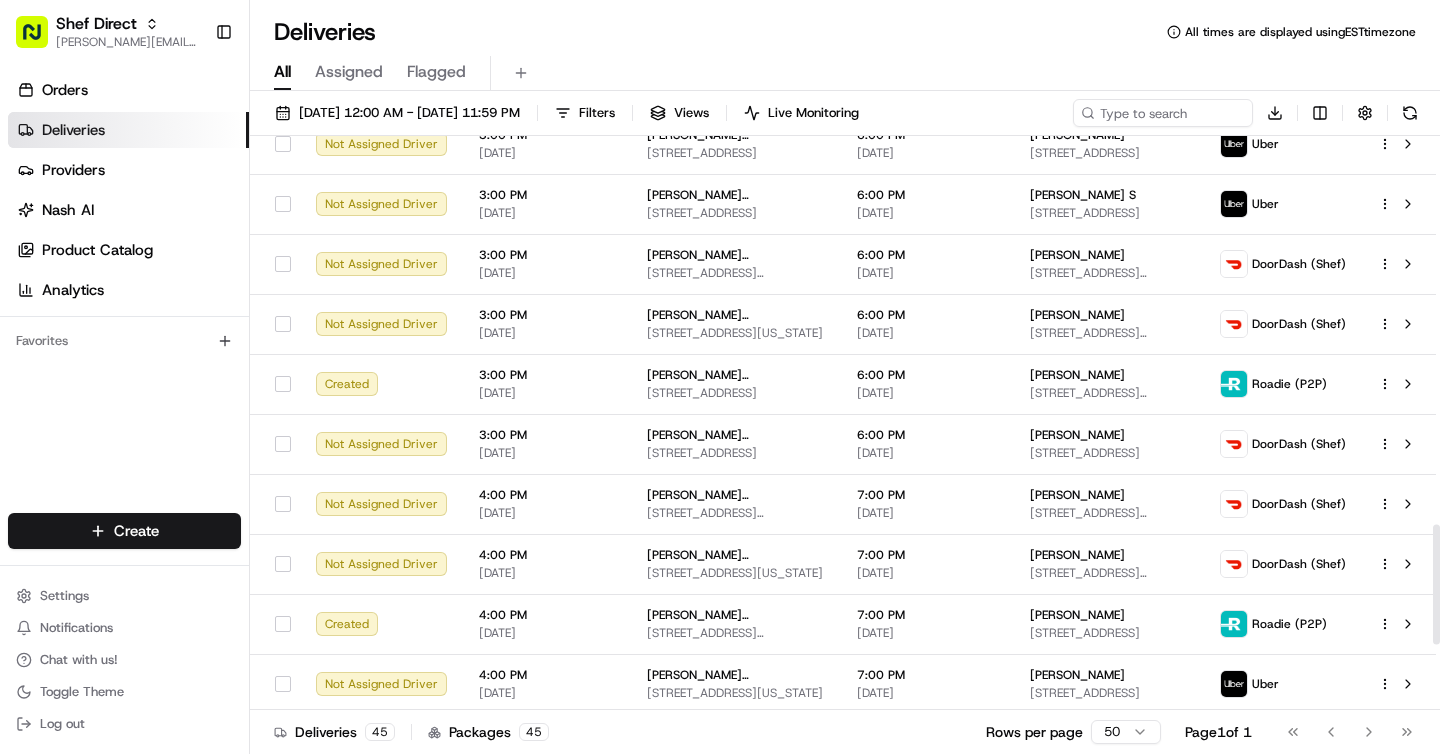 scroll, scrollTop: 2166, scrollLeft: 0, axis: vertical 